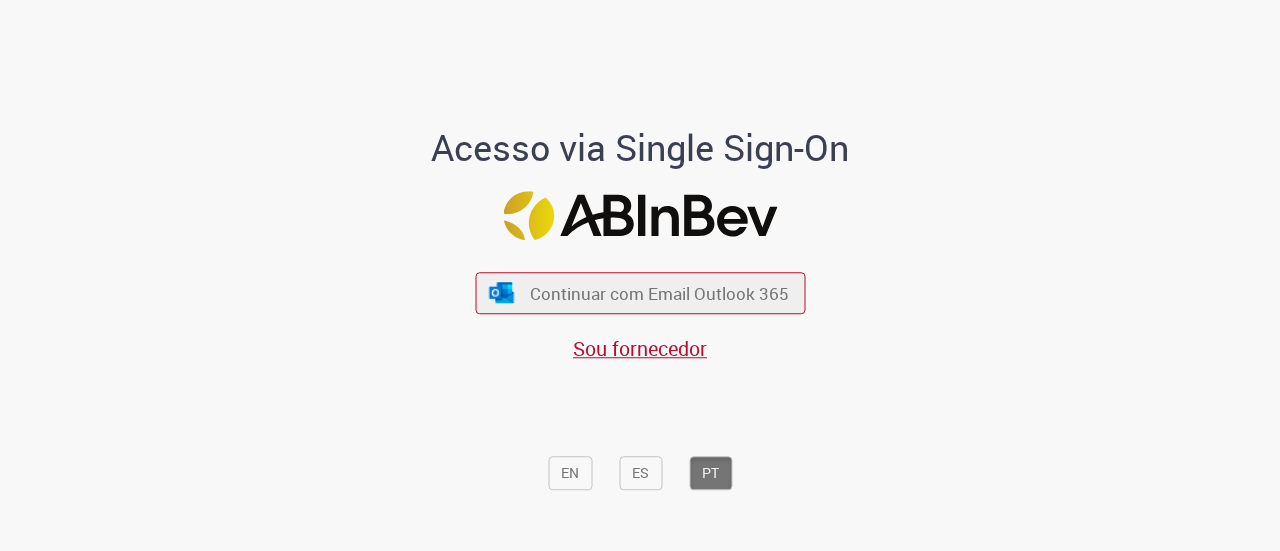 scroll, scrollTop: 0, scrollLeft: 0, axis: both 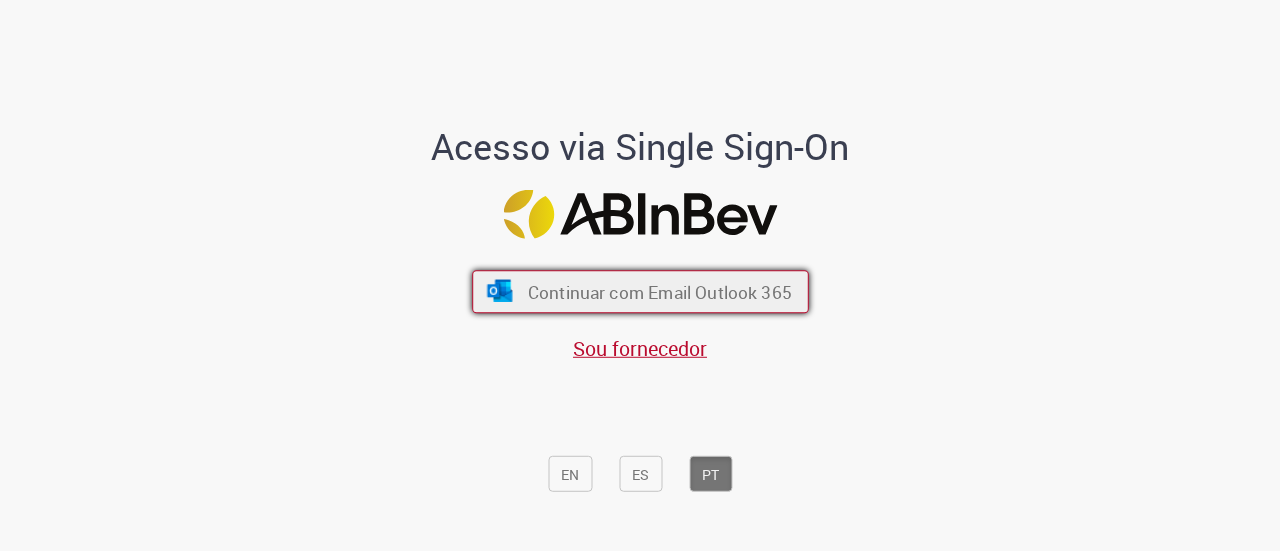 click on "Continuar com Email Outlook 365" at bounding box center [659, 292] 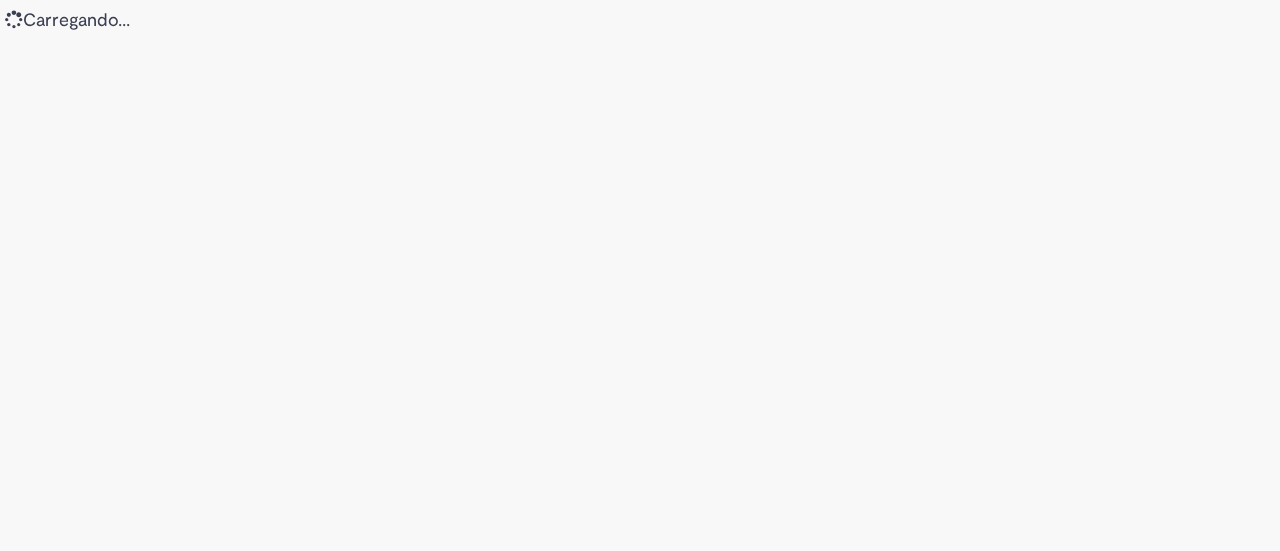 scroll, scrollTop: 0, scrollLeft: 0, axis: both 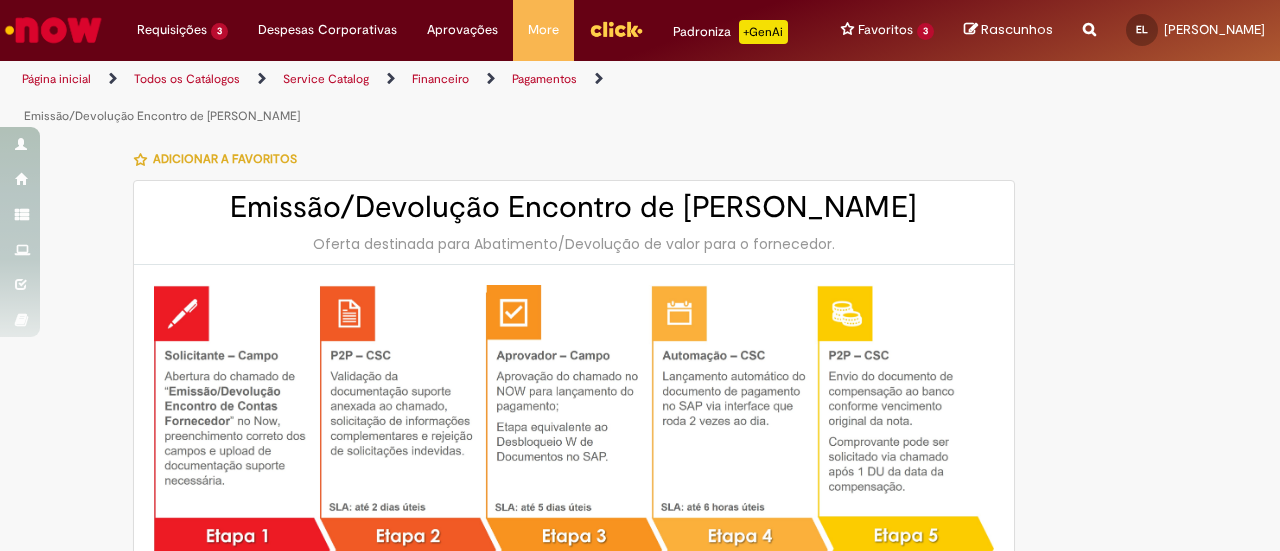 type on "********" 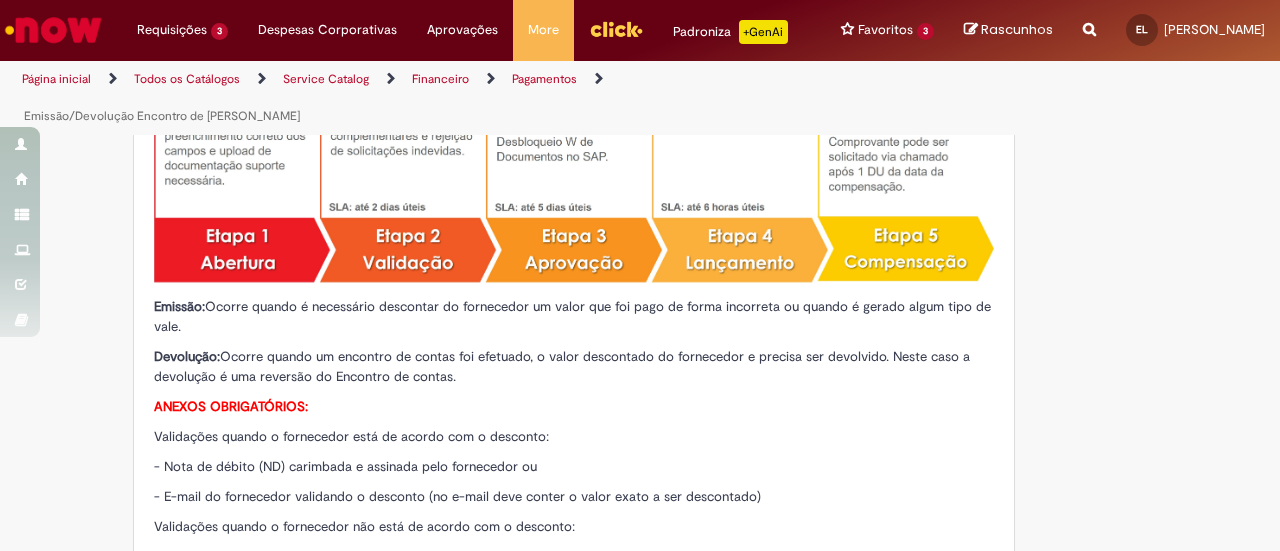 type on "**********" 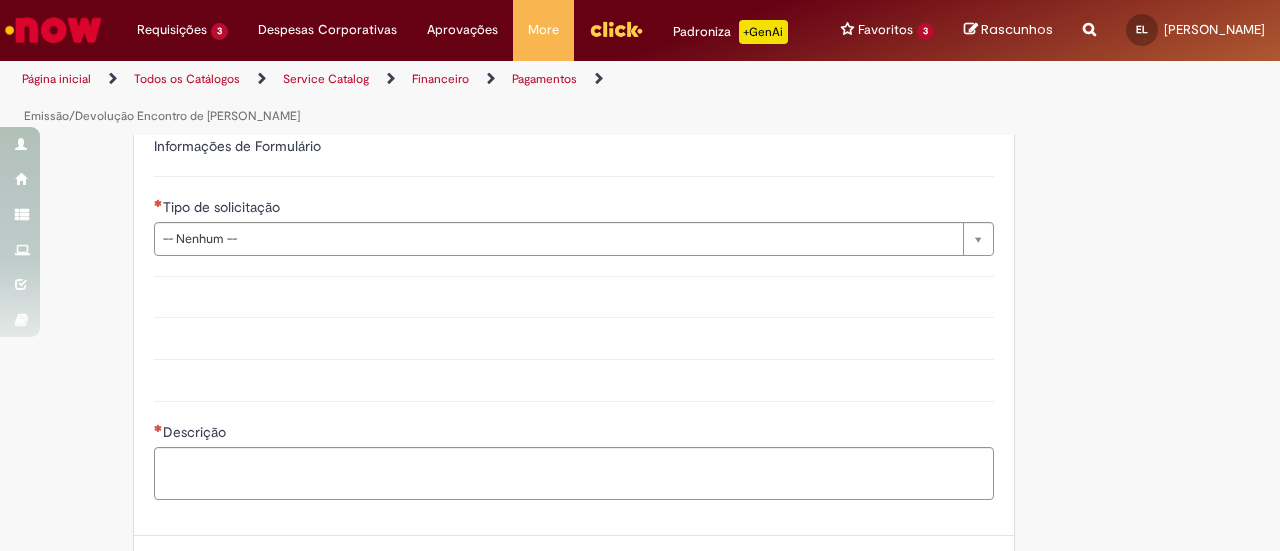 scroll, scrollTop: 1400, scrollLeft: 0, axis: vertical 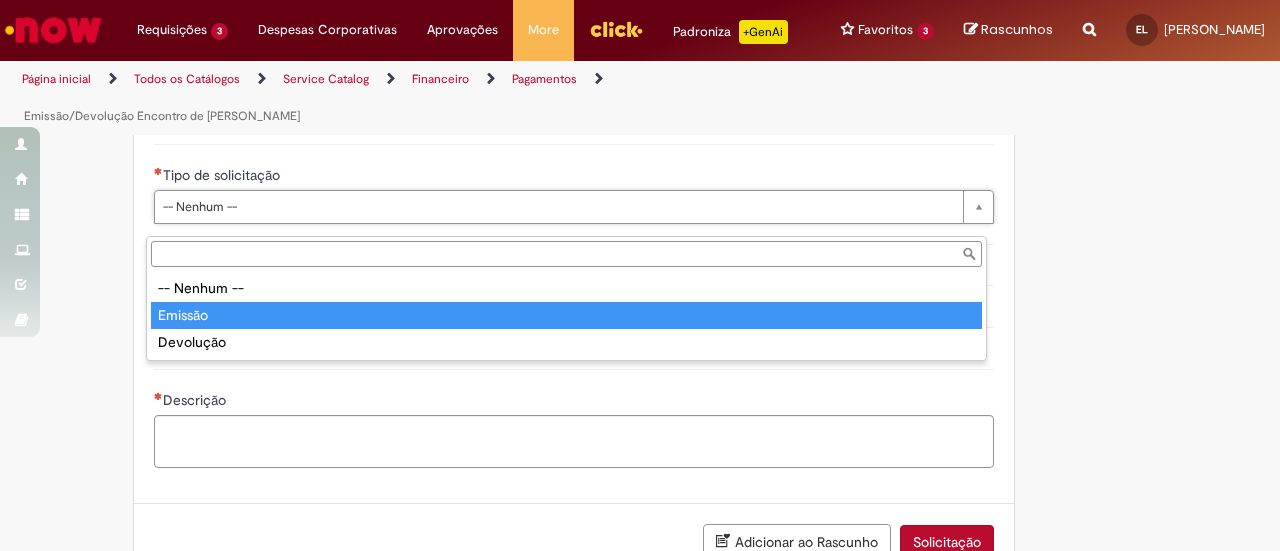 type on "*******" 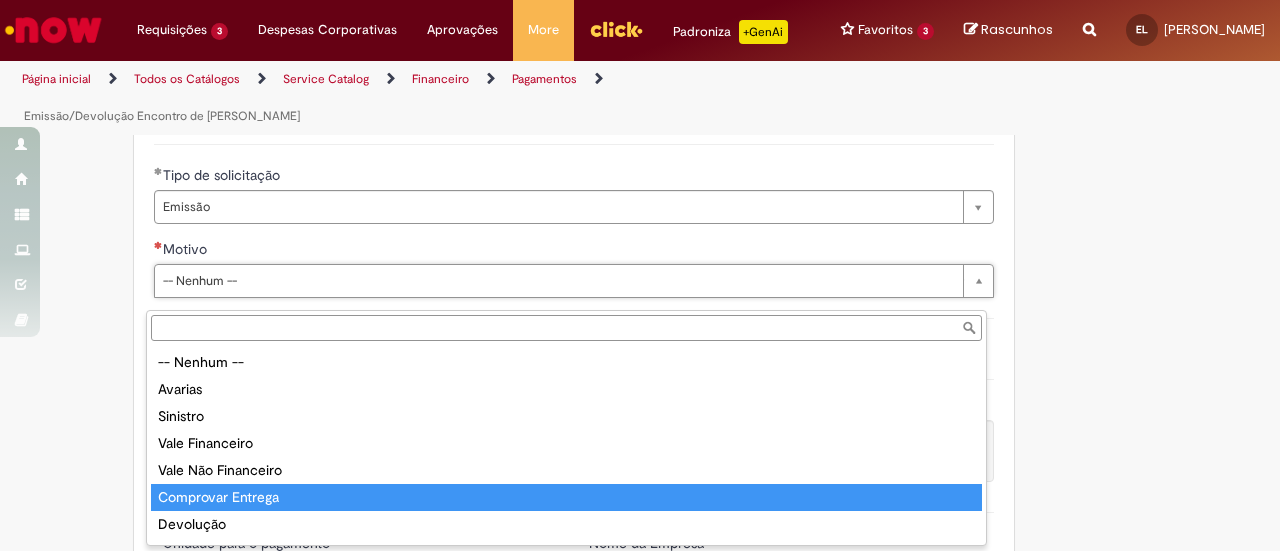 type on "**********" 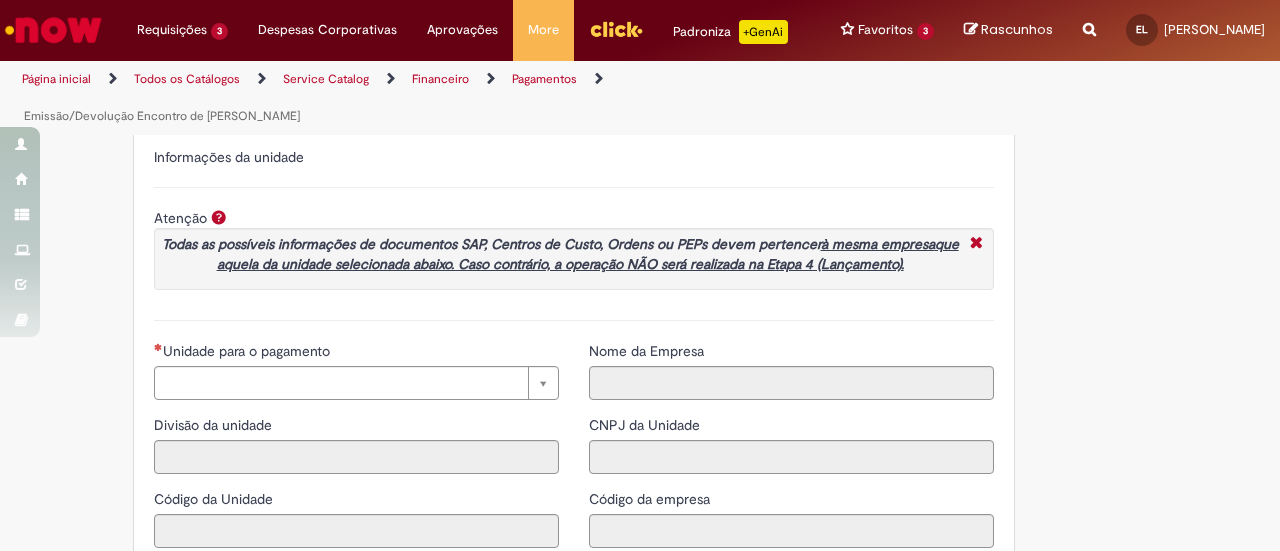 scroll, scrollTop: 1700, scrollLeft: 0, axis: vertical 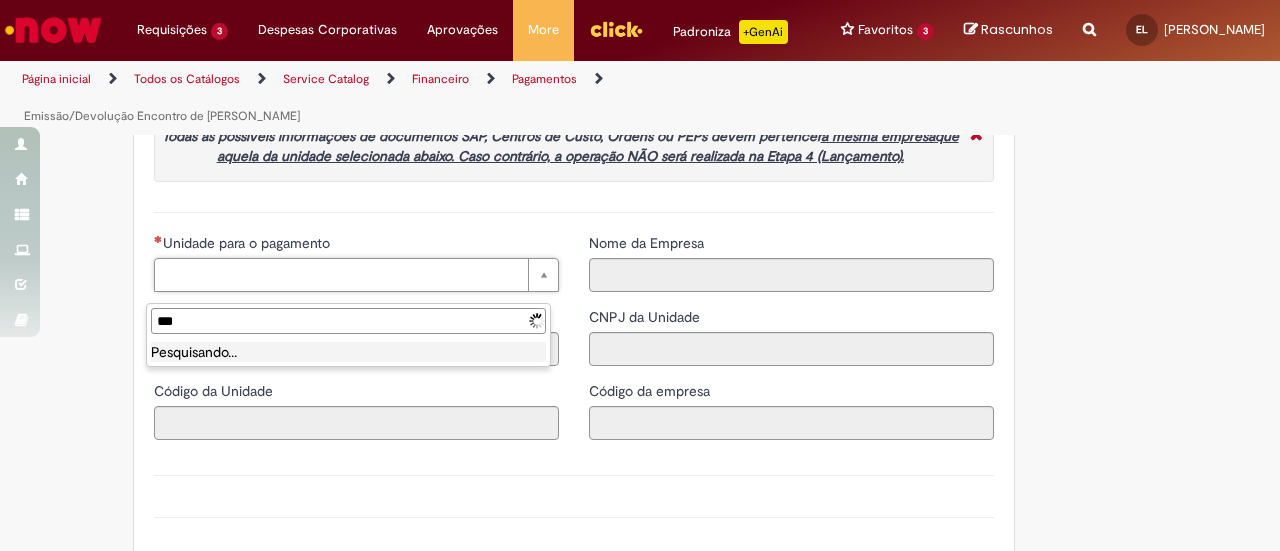 type on "*" 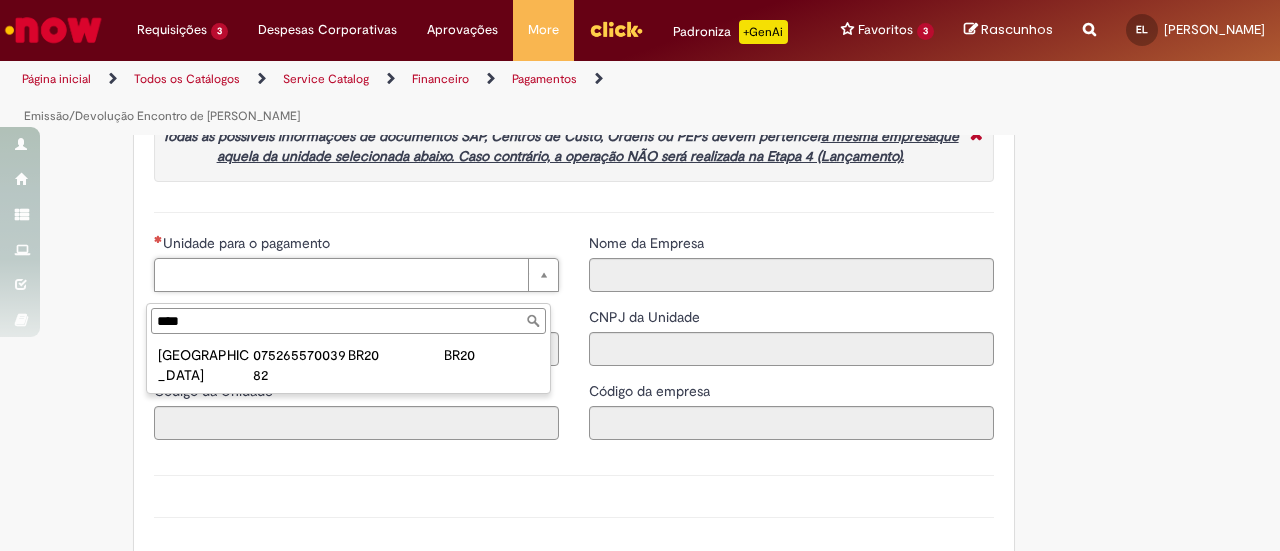 type on "****" 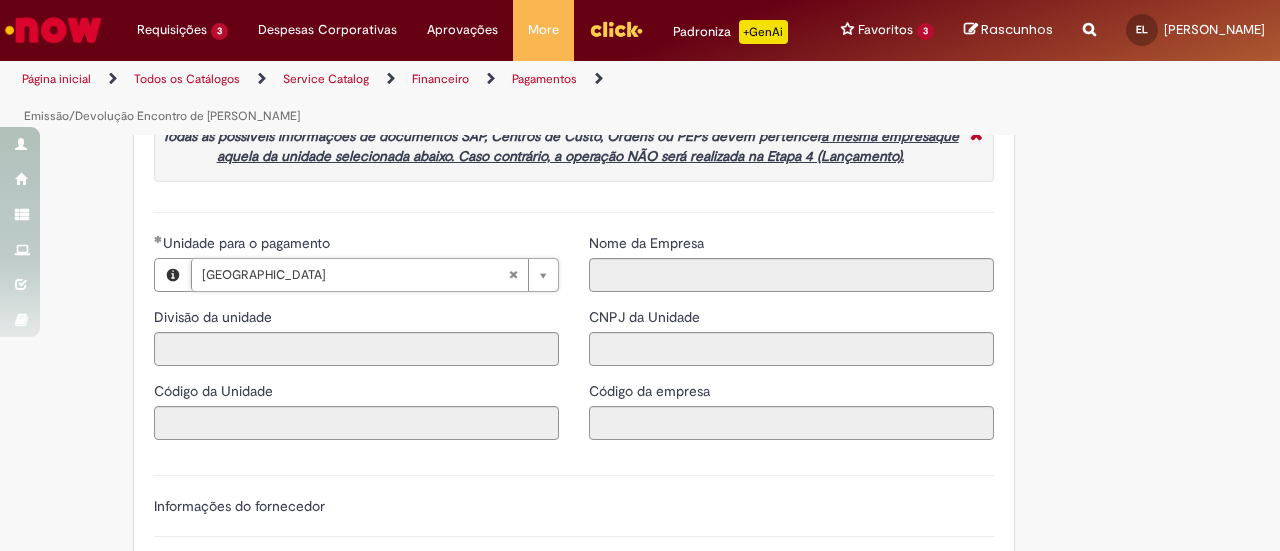 type on "****" 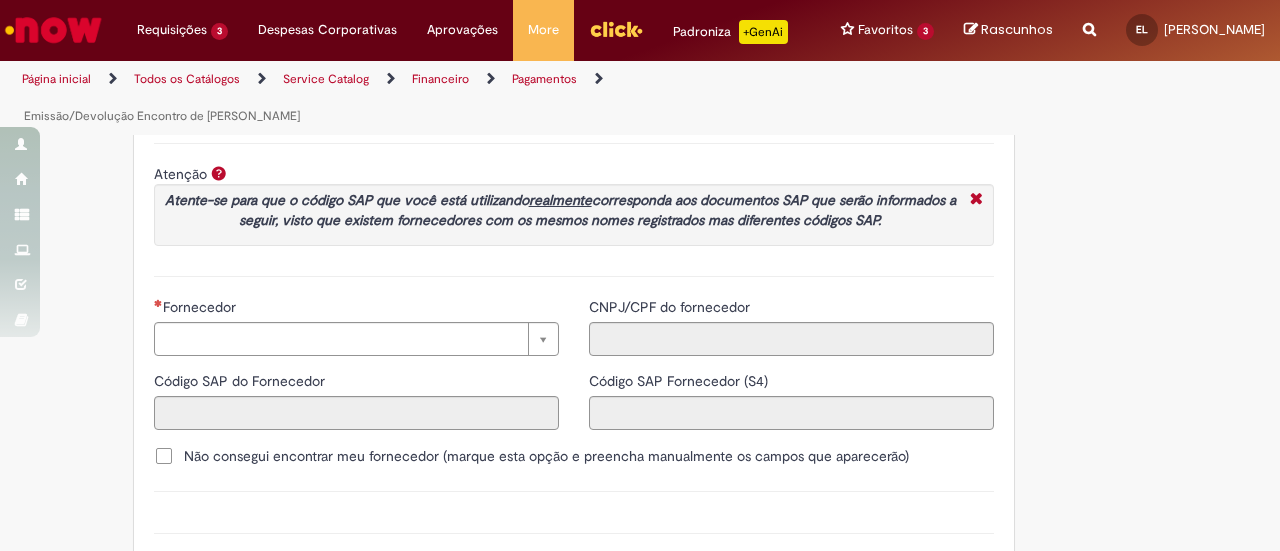 scroll, scrollTop: 2272, scrollLeft: 0, axis: vertical 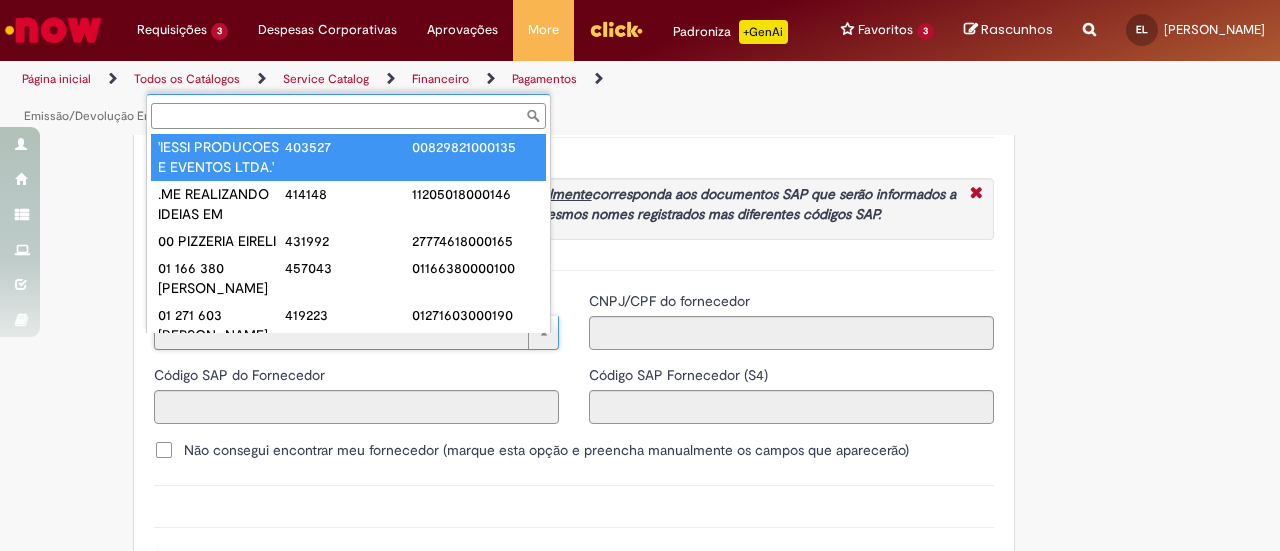 paste on "******" 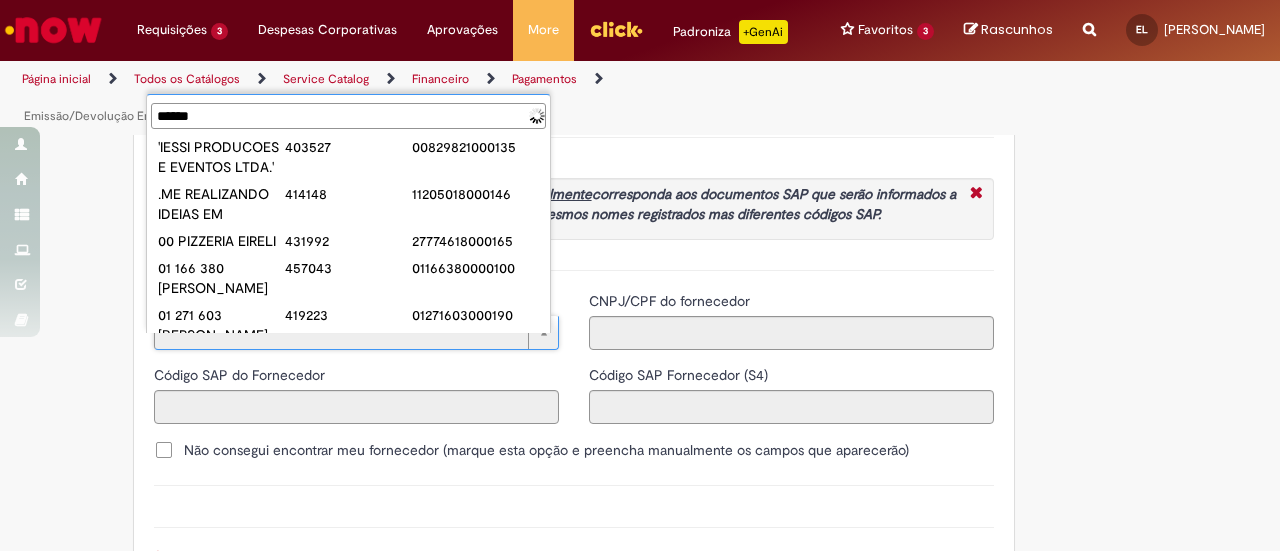 scroll, scrollTop: 0, scrollLeft: 0, axis: both 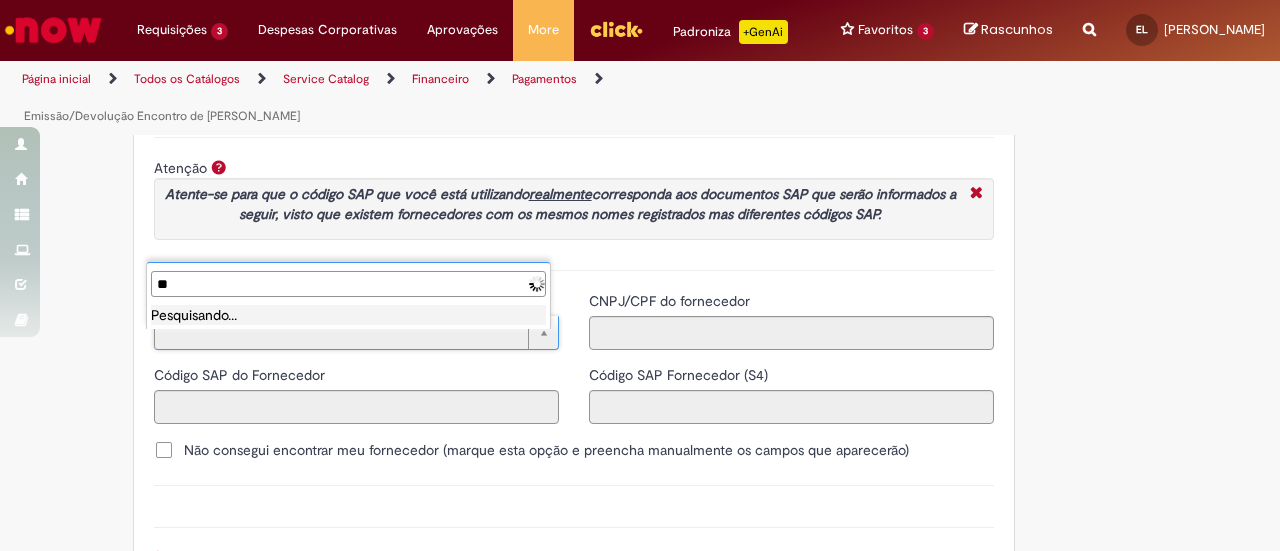 type on "*" 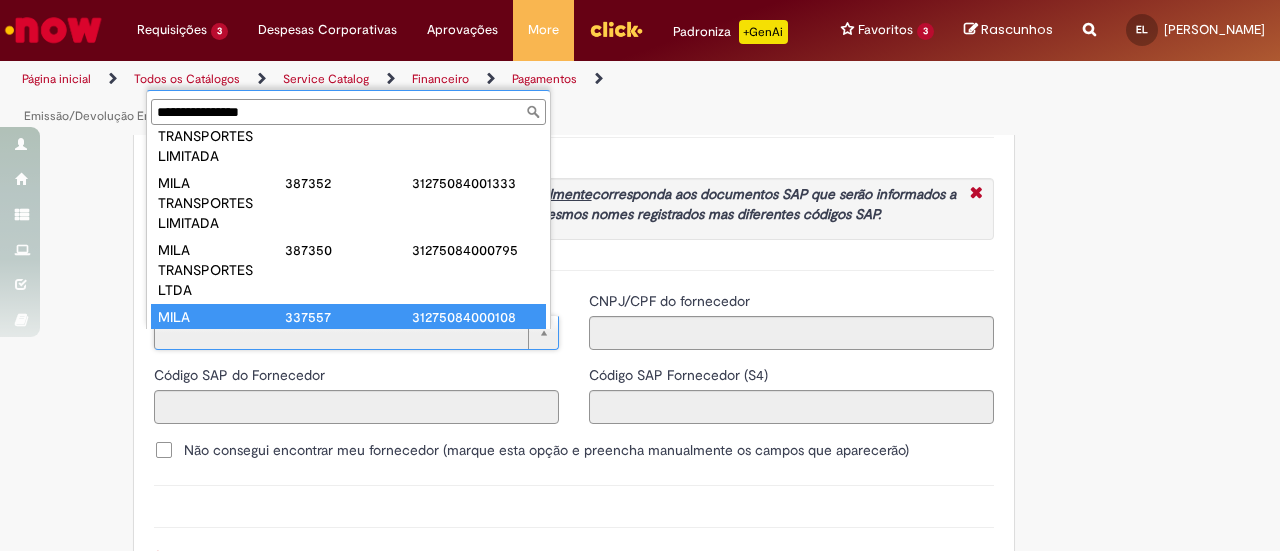 scroll, scrollTop: 0, scrollLeft: 0, axis: both 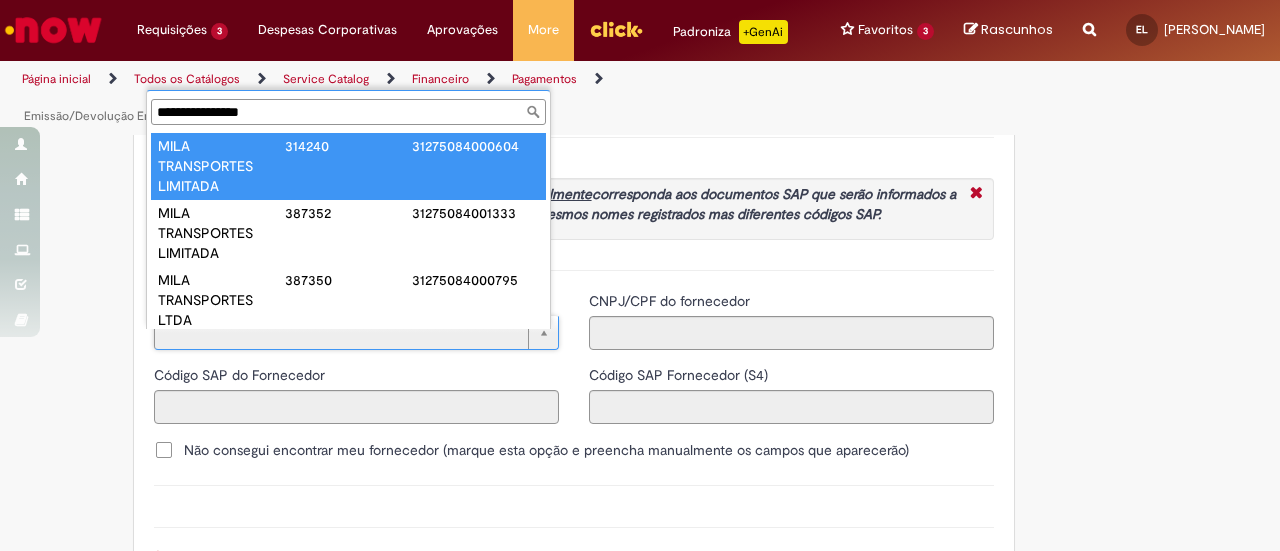type on "**********" 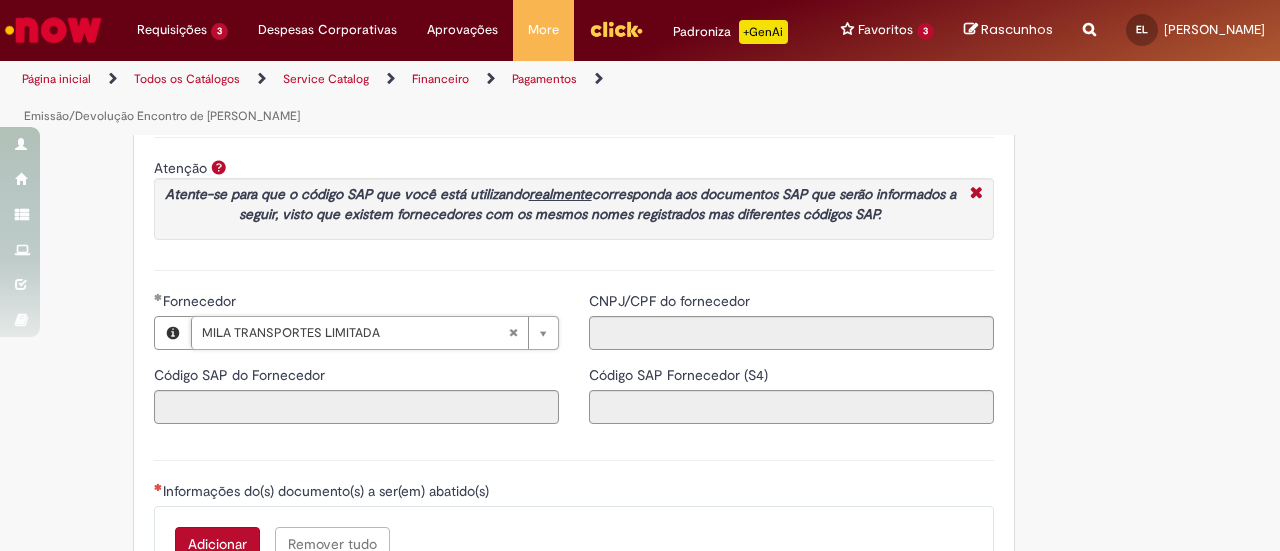 type on "******" 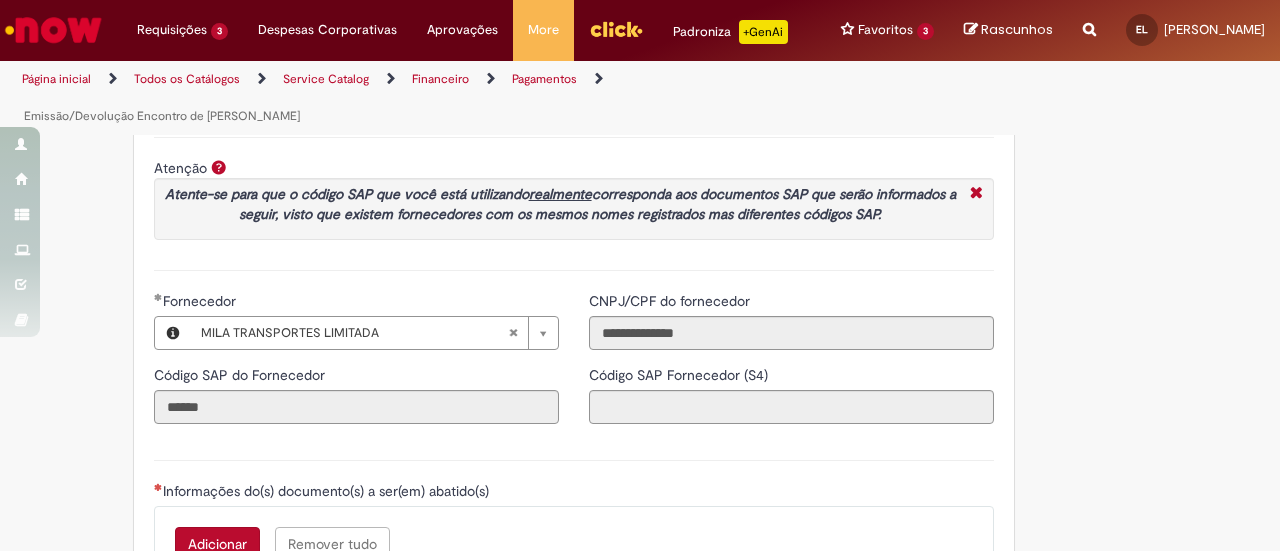 click on "**********" at bounding box center (791, 365) 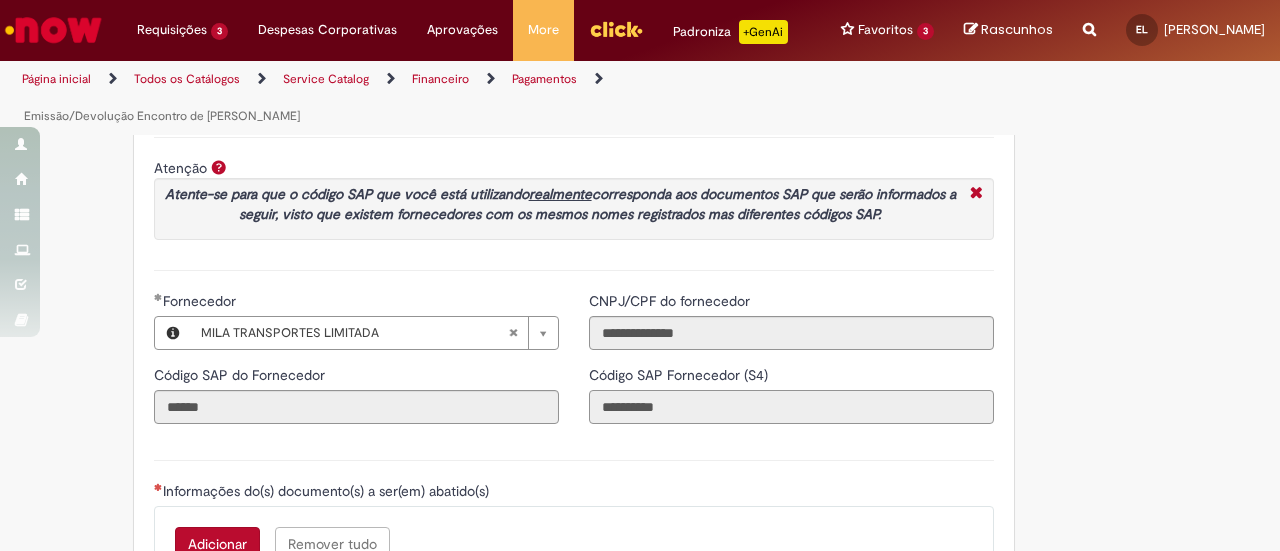 drag, startPoint x: 624, startPoint y: 420, endPoint x: 748, endPoint y: 437, distance: 125.1599 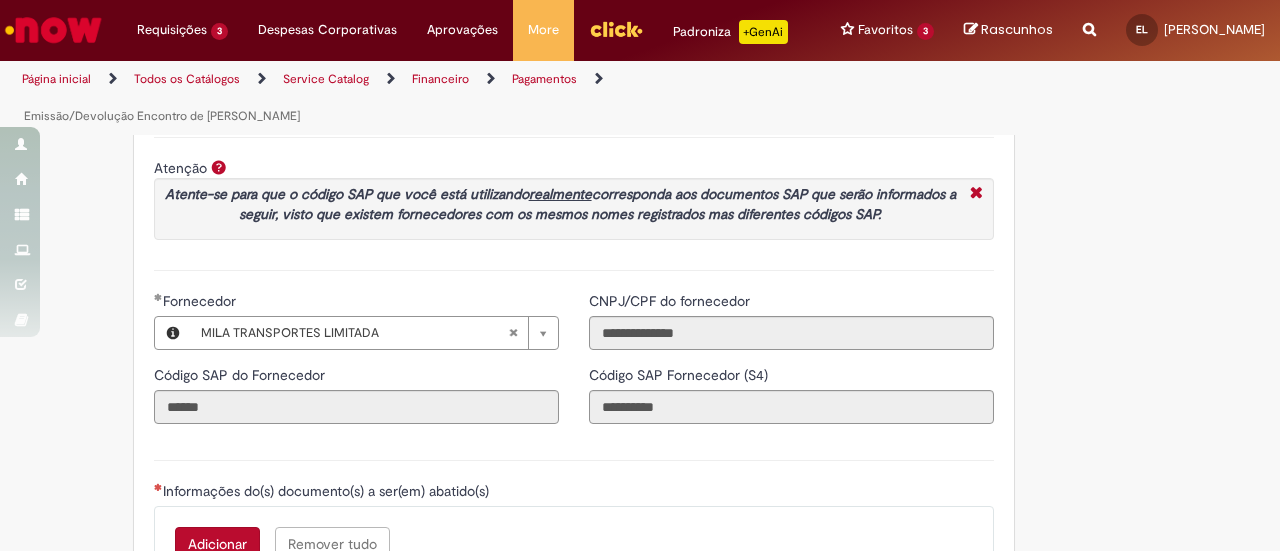 click on "**********" at bounding box center (356, 365) 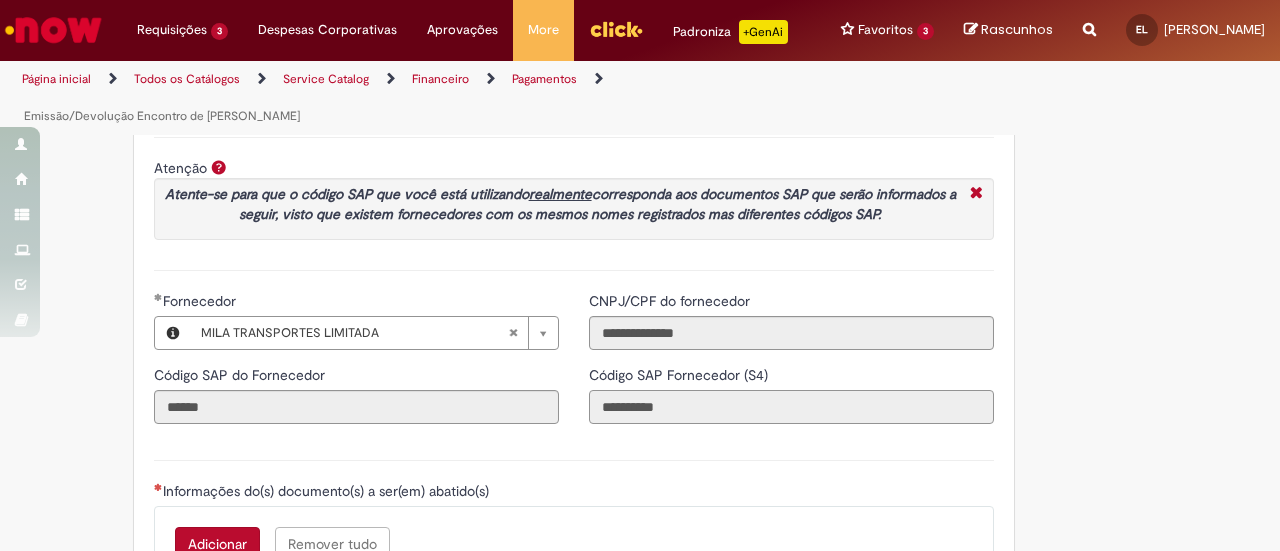 drag, startPoint x: 632, startPoint y: 427, endPoint x: 682, endPoint y: 309, distance: 128.15616 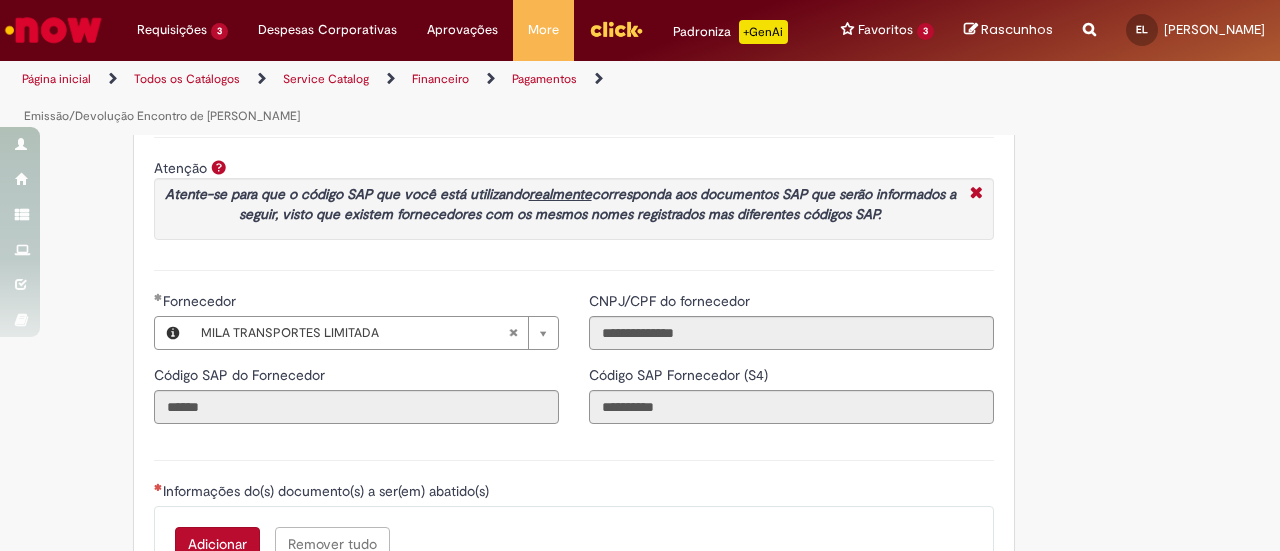 type 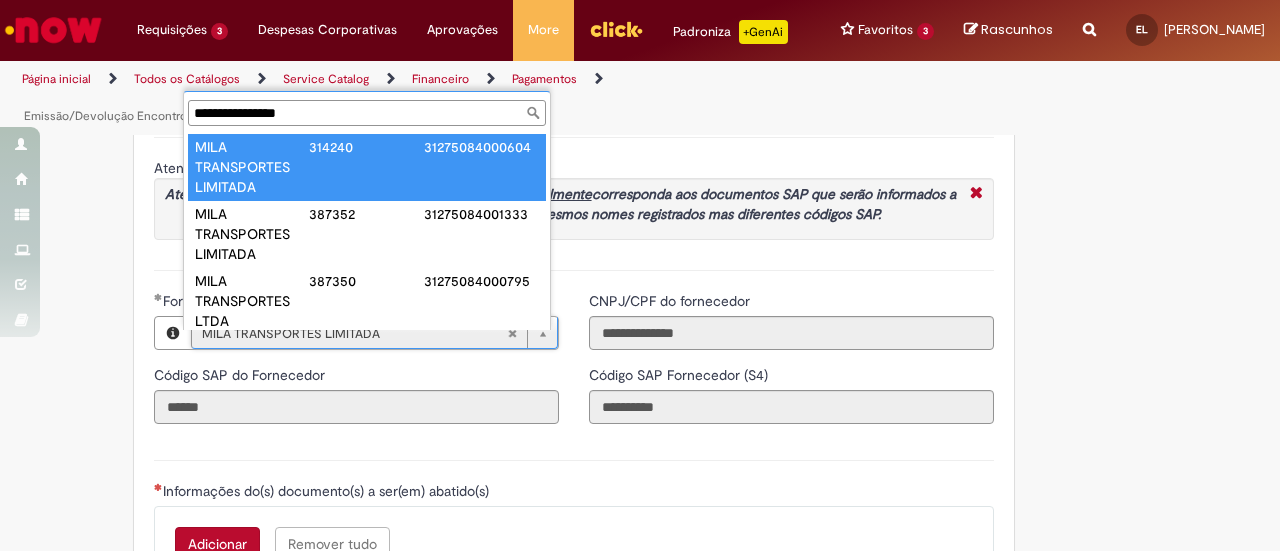 scroll, scrollTop: 1, scrollLeft: 0, axis: vertical 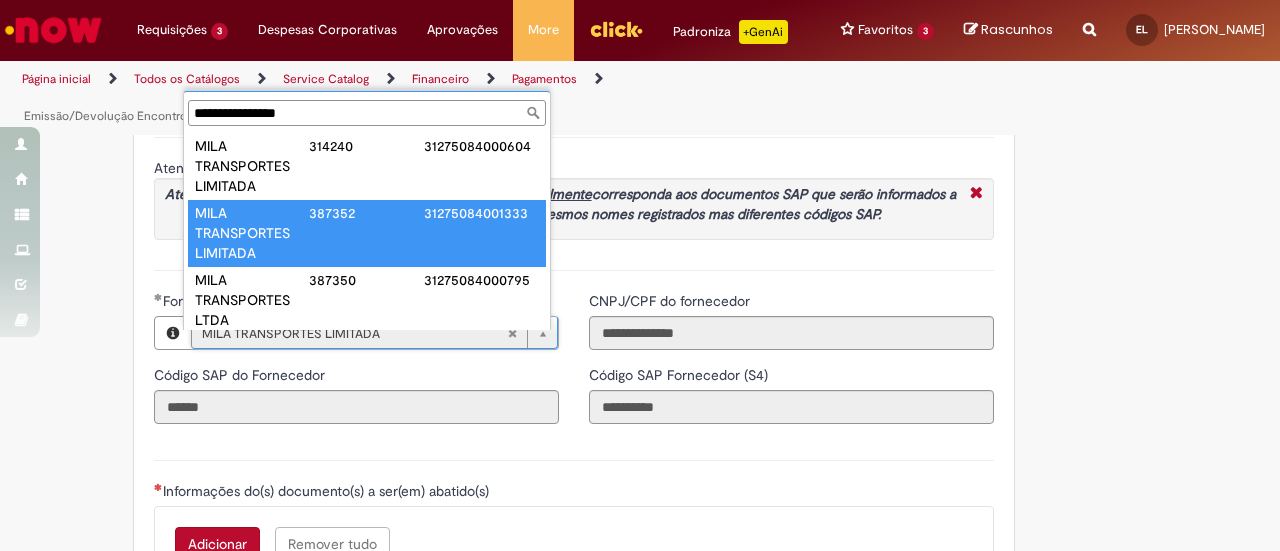 type on "**********" 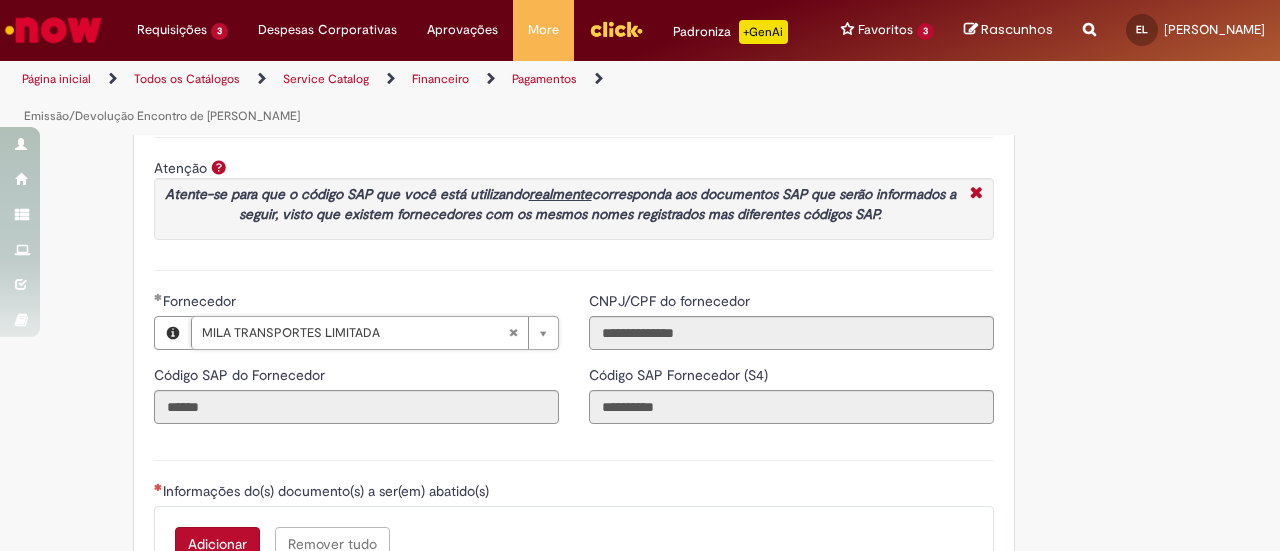 type on "******" 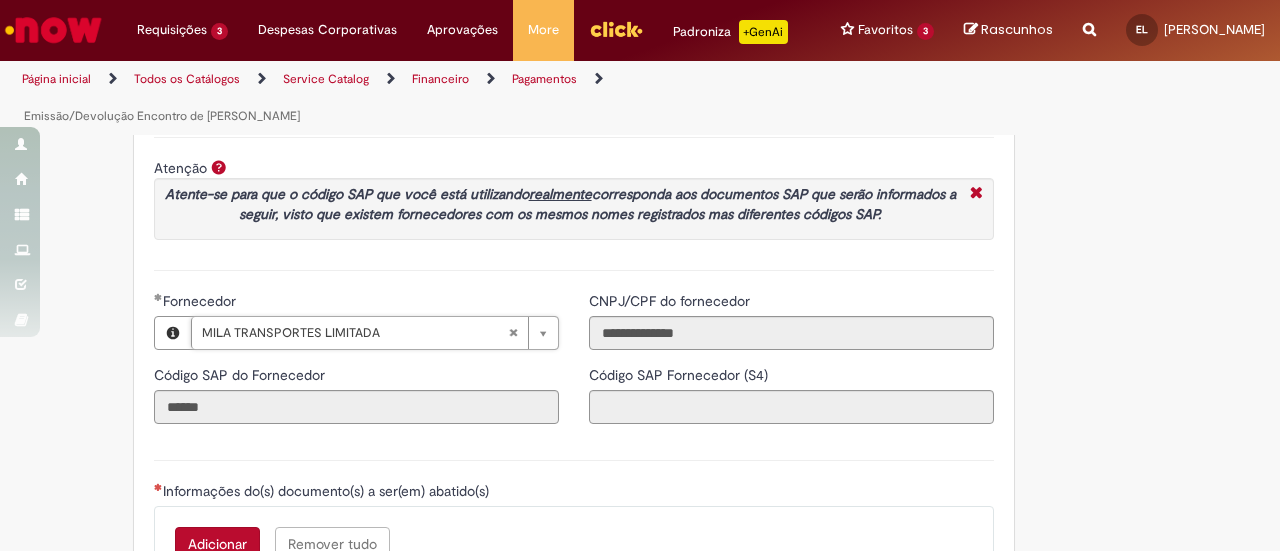 scroll, scrollTop: 0, scrollLeft: 198, axis: horizontal 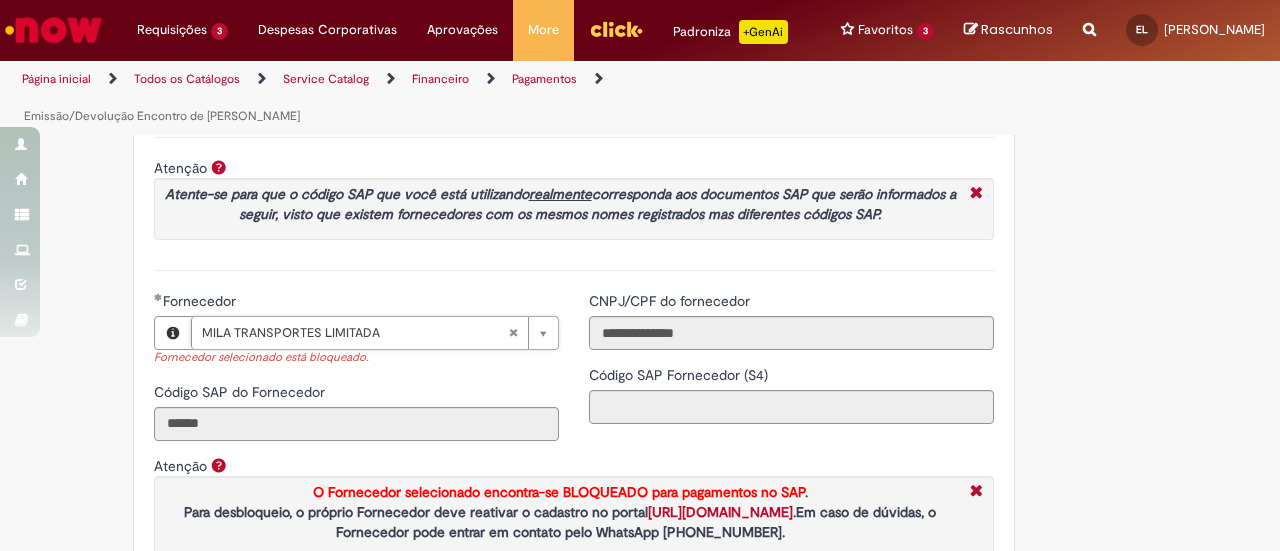 type 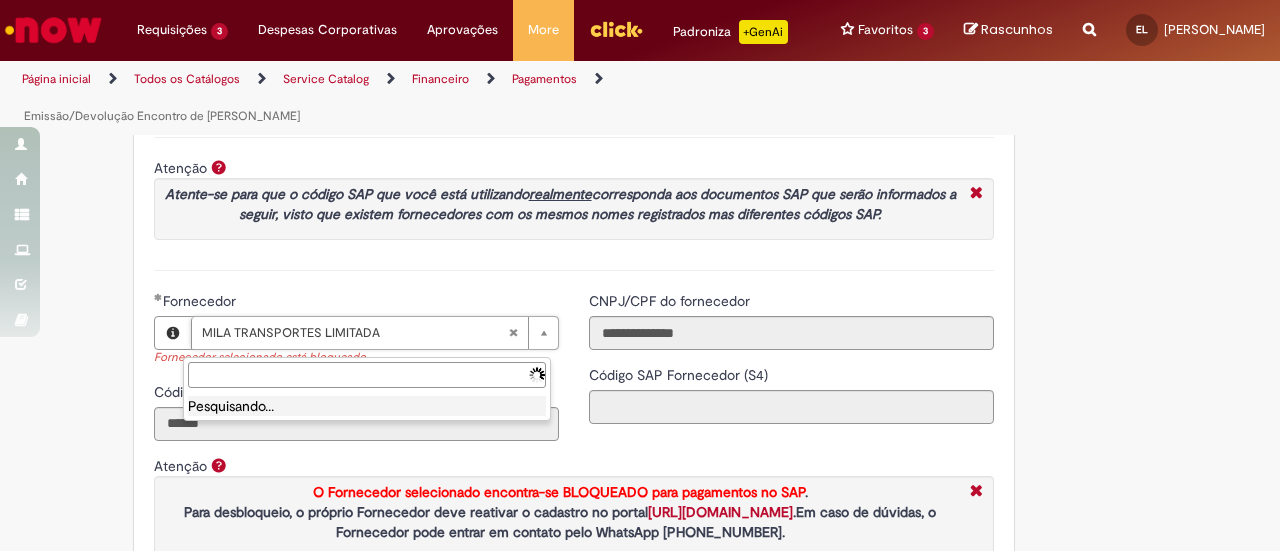 scroll, scrollTop: 0, scrollLeft: 0, axis: both 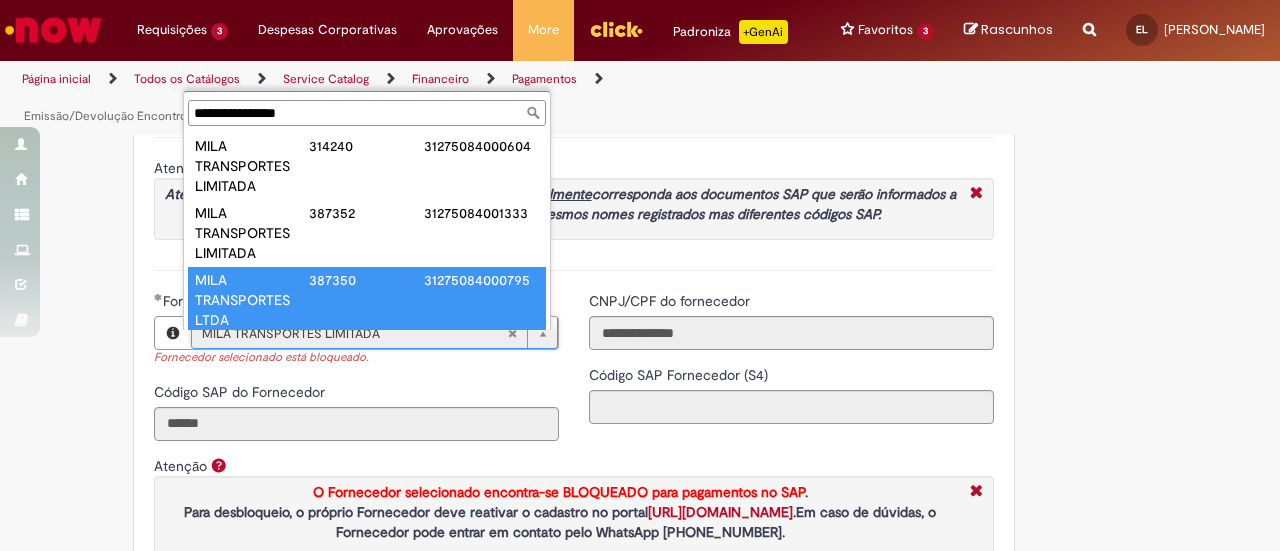 type on "**********" 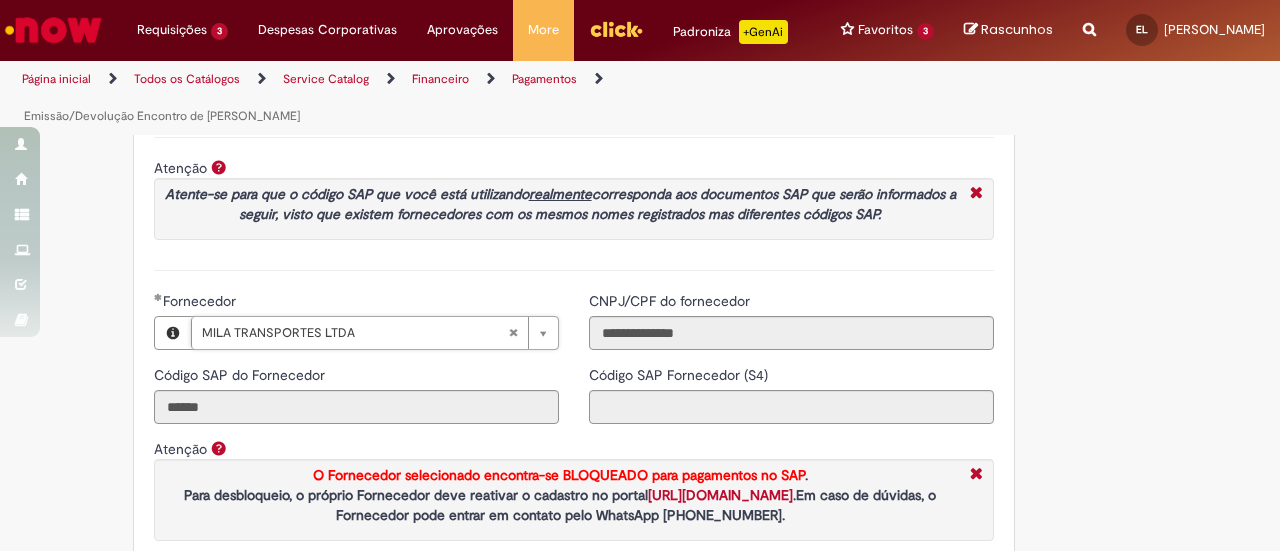 type on "******" 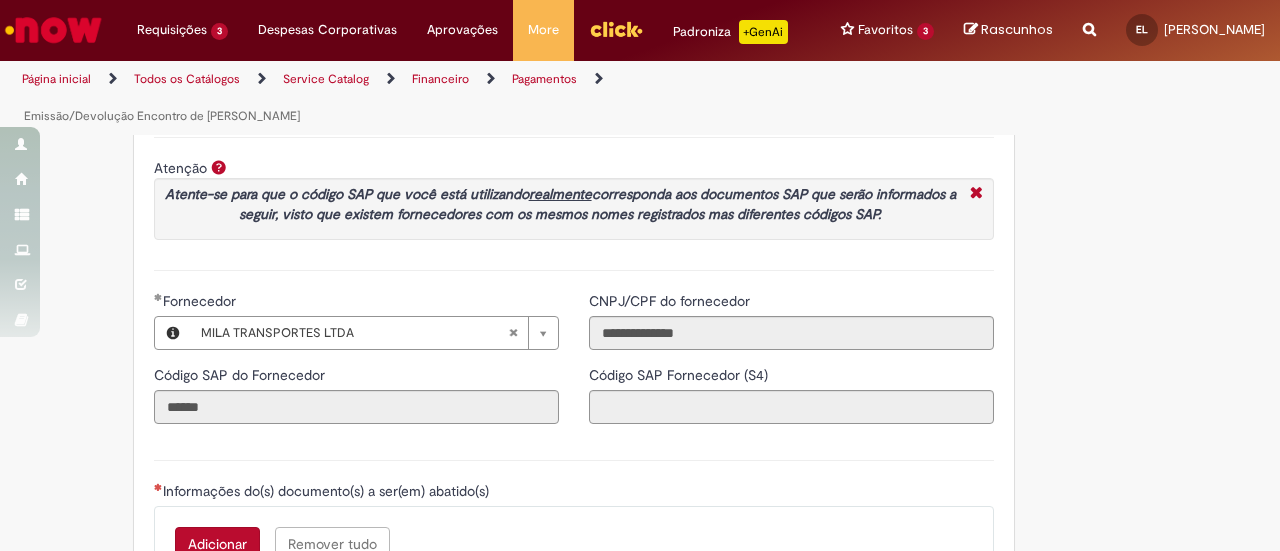 scroll, scrollTop: 0, scrollLeft: 0, axis: both 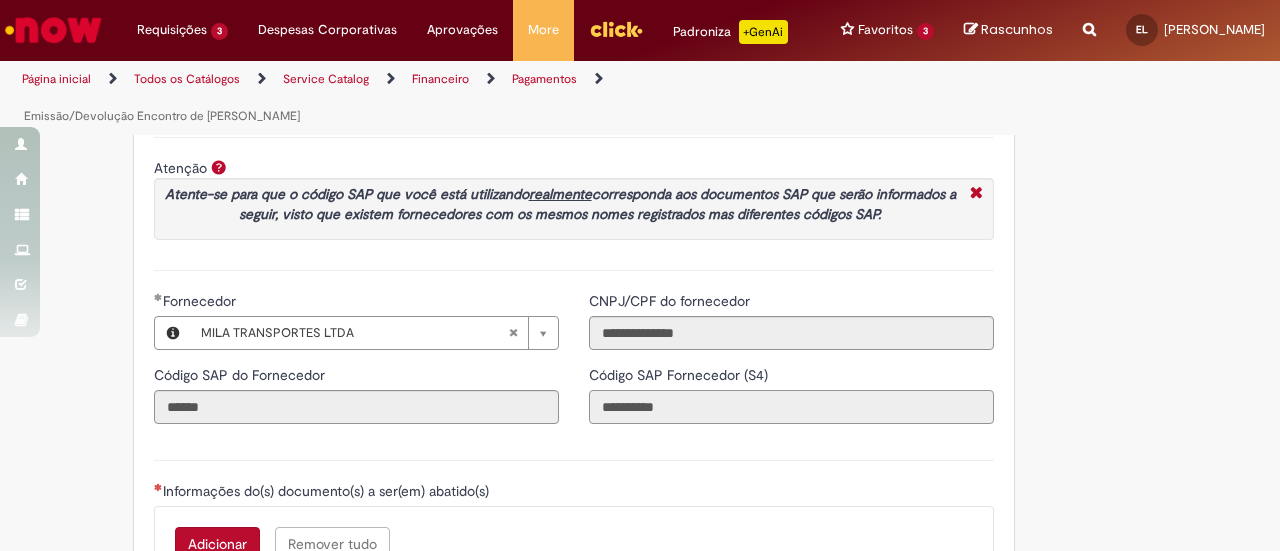 drag, startPoint x: 627, startPoint y: 422, endPoint x: 756, endPoint y: 429, distance: 129.18979 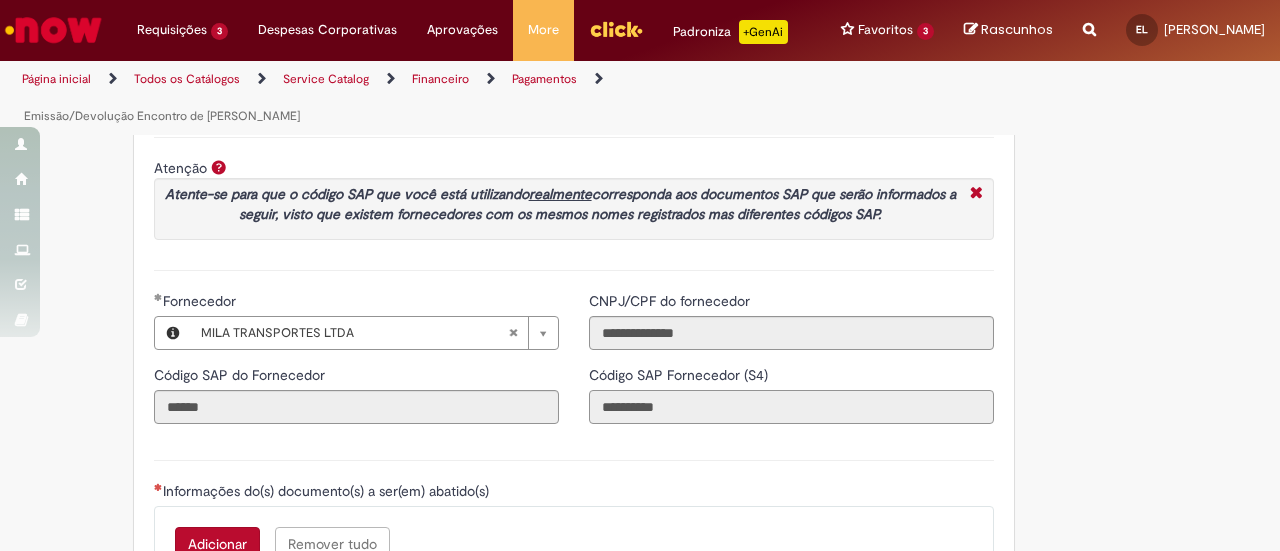scroll, scrollTop: 2572, scrollLeft: 0, axis: vertical 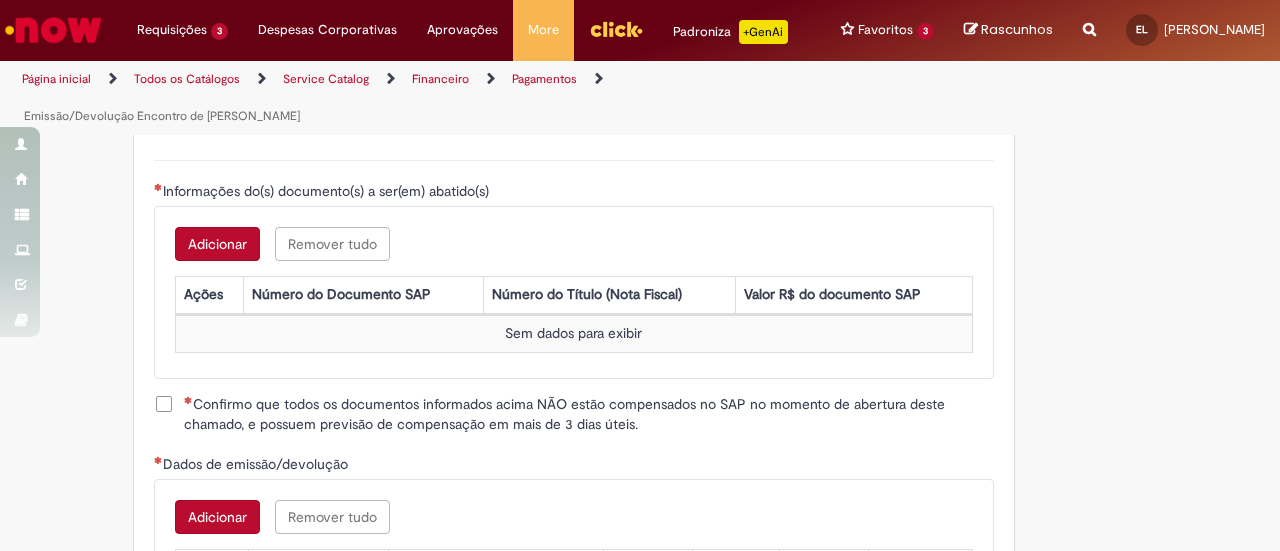 click on "Adicionar Remover tudo" at bounding box center [574, 244] 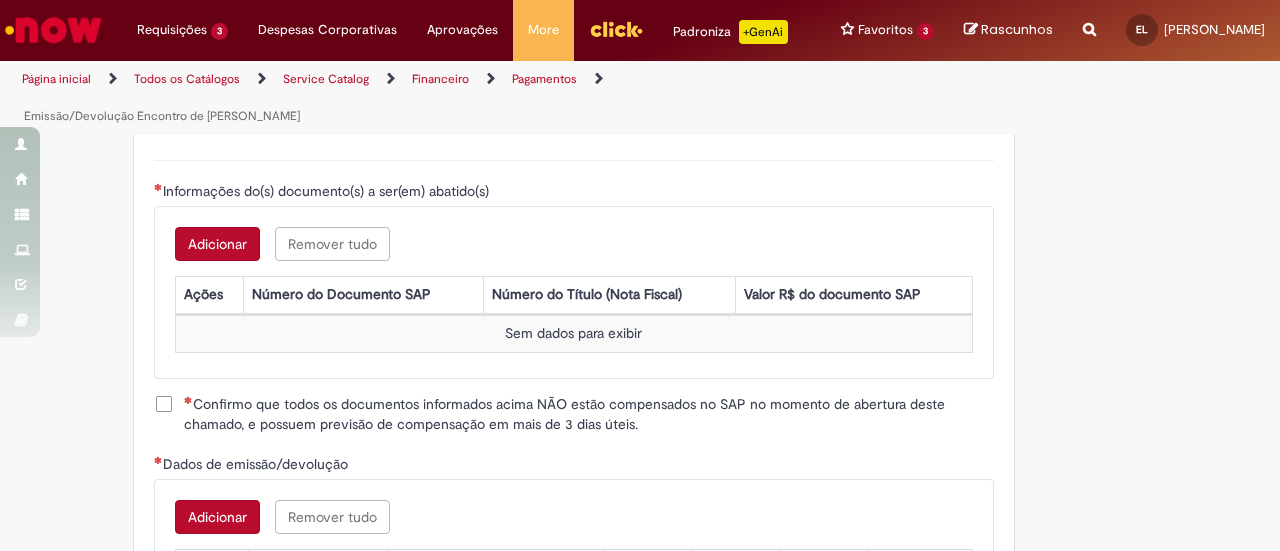 click on "Adicionar" at bounding box center (217, 244) 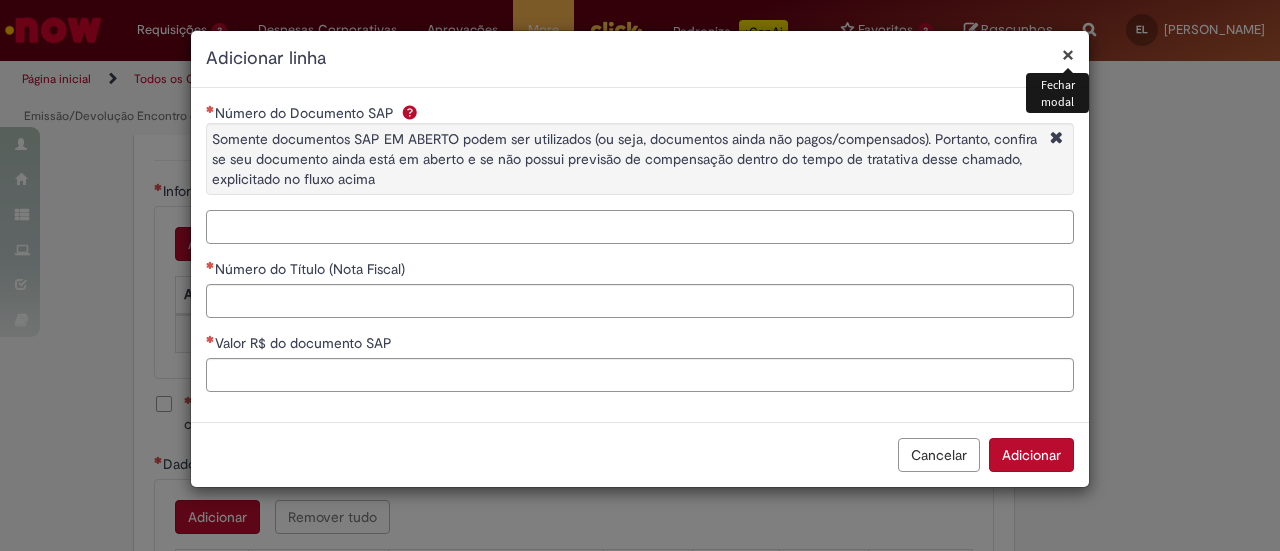 click on "Número do Documento SAP Somente documentos SAP EM ABERTO podem ser utilizados (ou seja, documentos ainda não pagos/compensados). Portanto, confira se seu documento ainda está em aberto e se não possui previsão de compensação dentro do tempo de tratativa desse chamado, explicitado no fluxo acima" at bounding box center [640, 227] 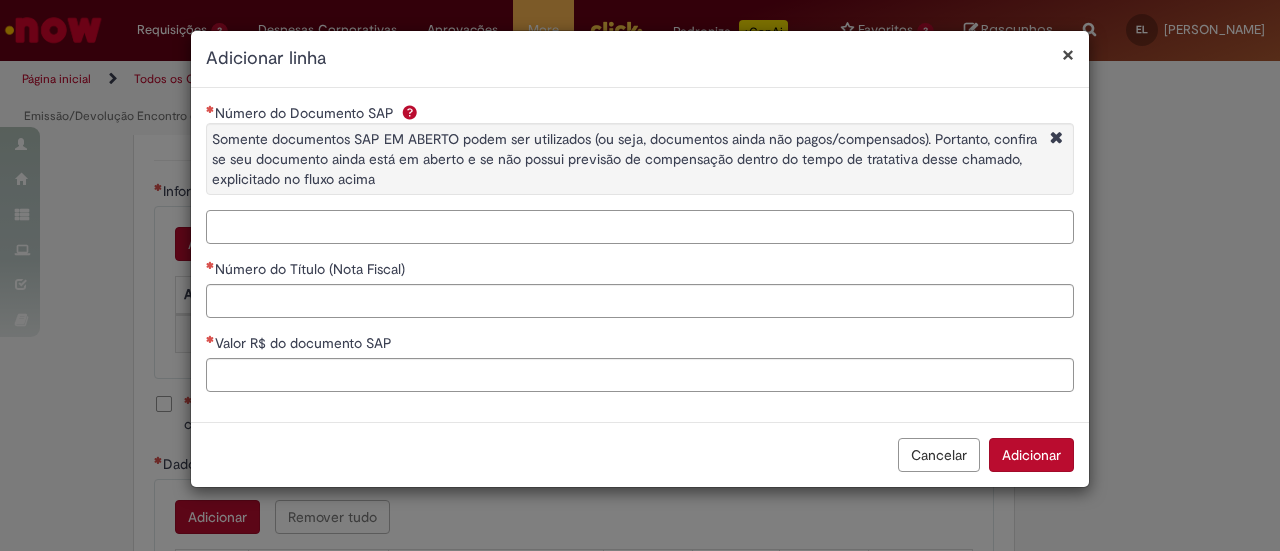 paste on "**********" 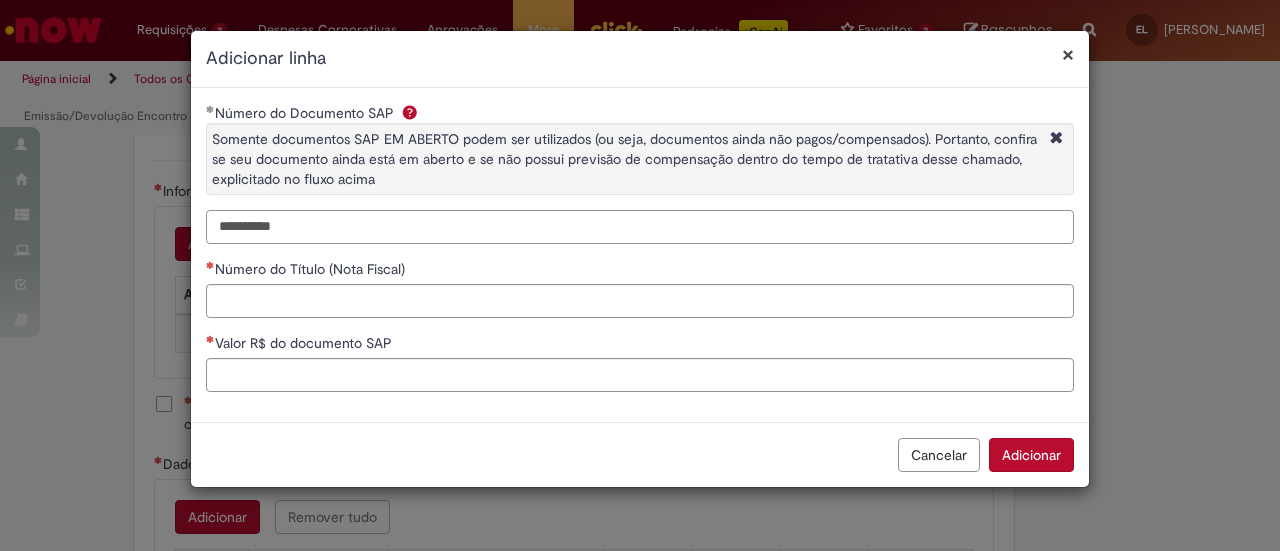 type on "**********" 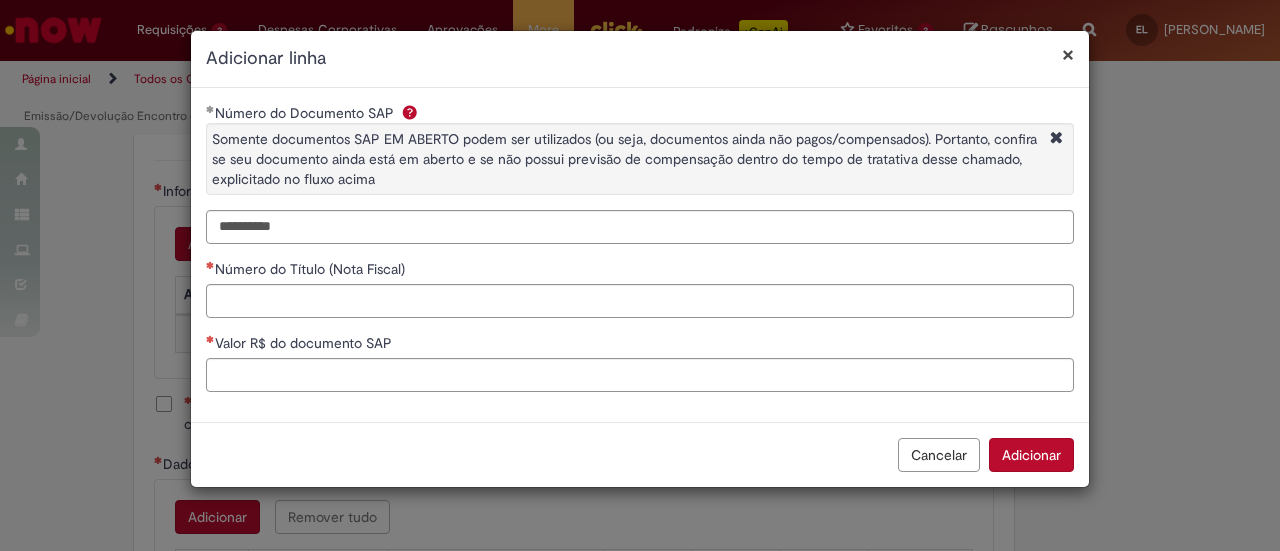 click on "Número do Título (Nota Fiscal)" at bounding box center (640, 271) 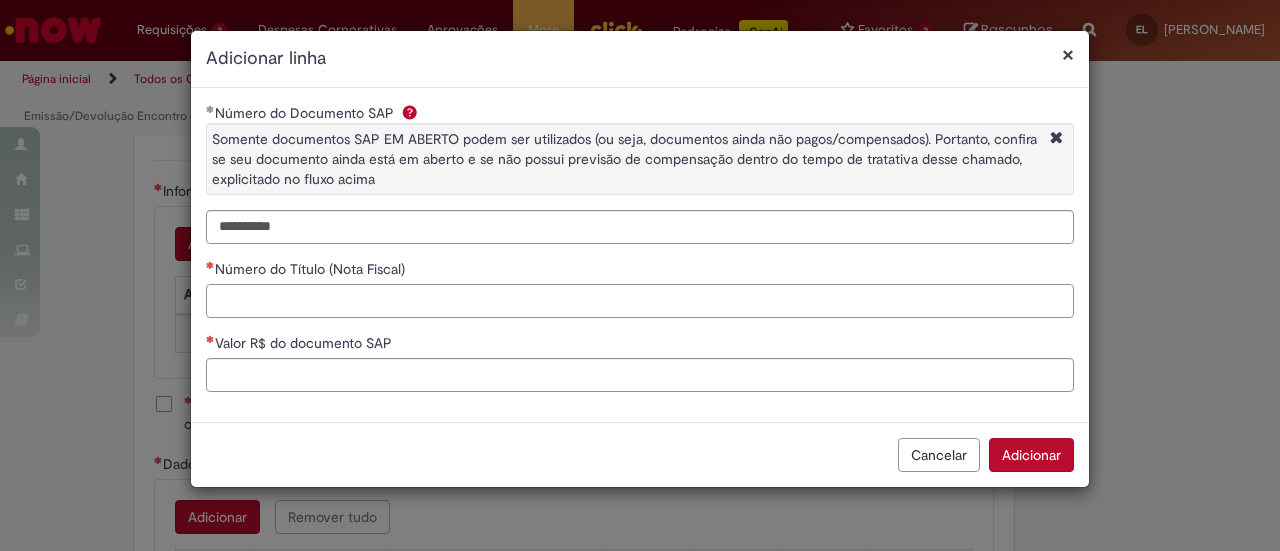 click on "Número do Título (Nota Fiscal)" at bounding box center [640, 301] 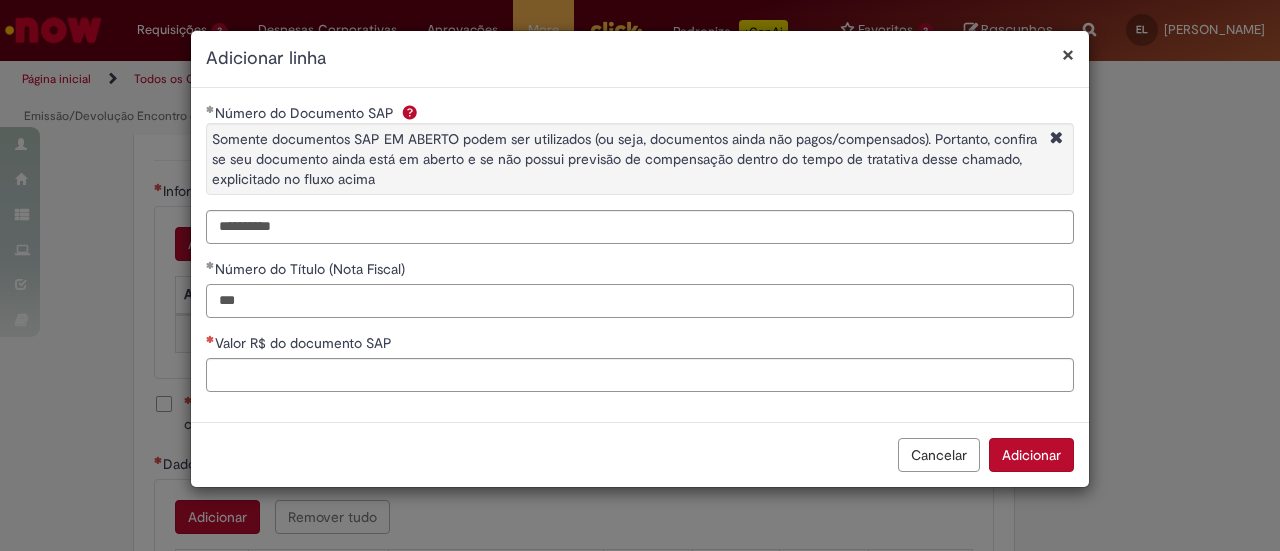 type on "***" 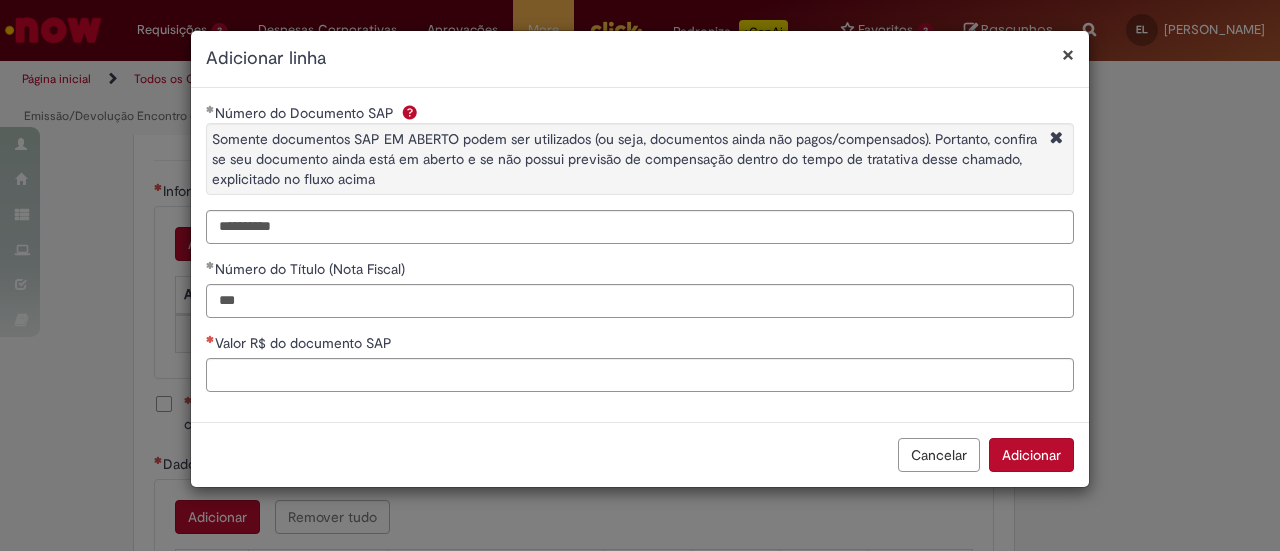 click on "Valor R$ do documento SAP" at bounding box center (640, 345) 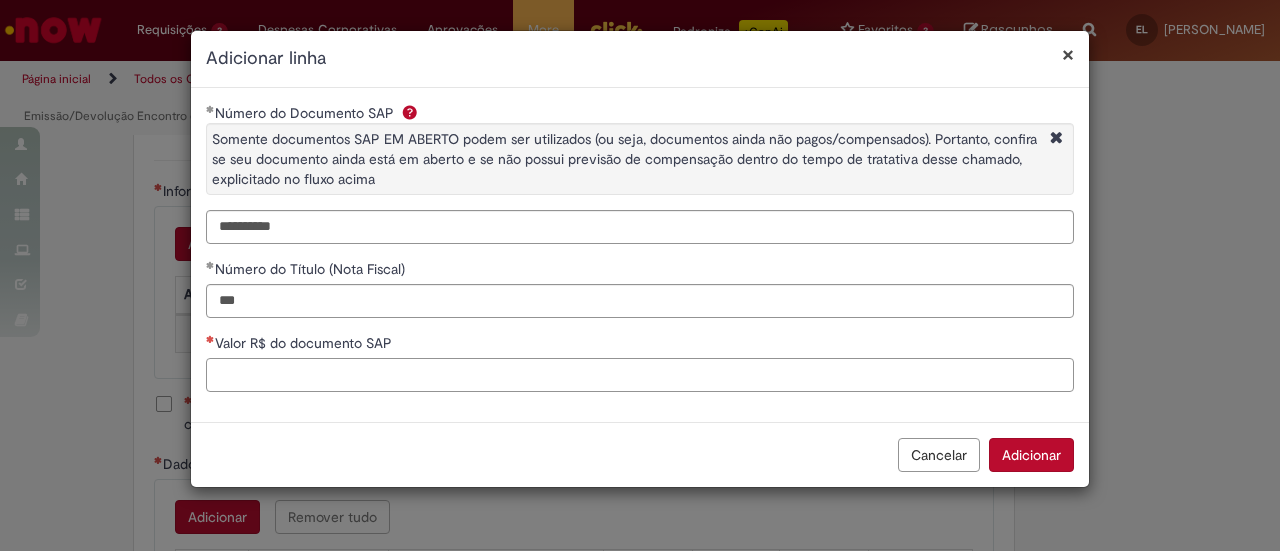 click on "Valor R$ do documento SAP" at bounding box center [640, 375] 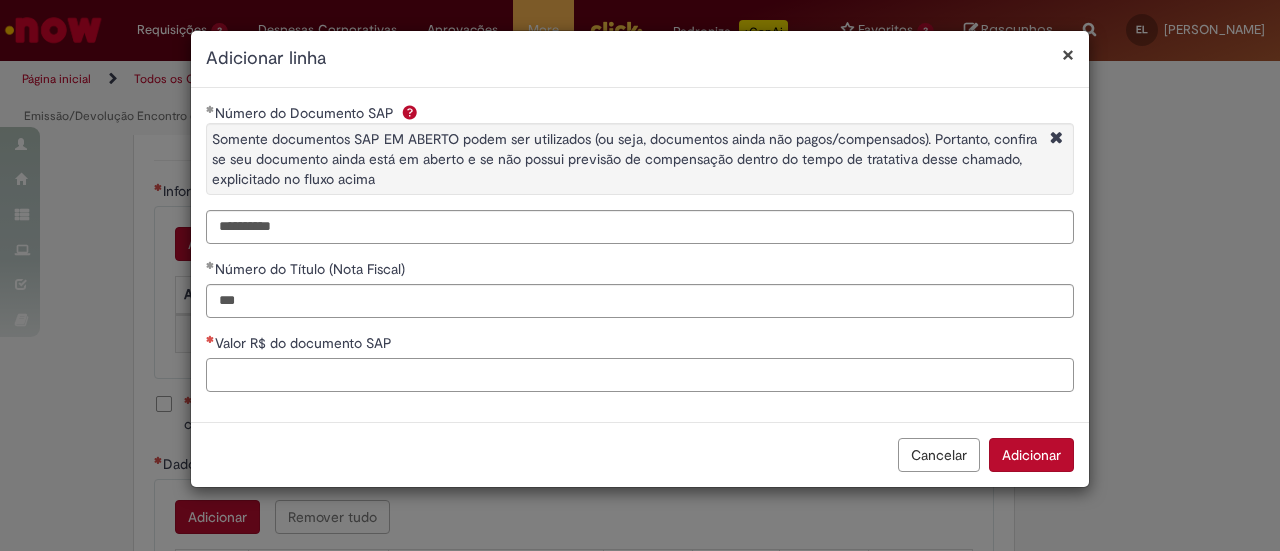 paste on "*********" 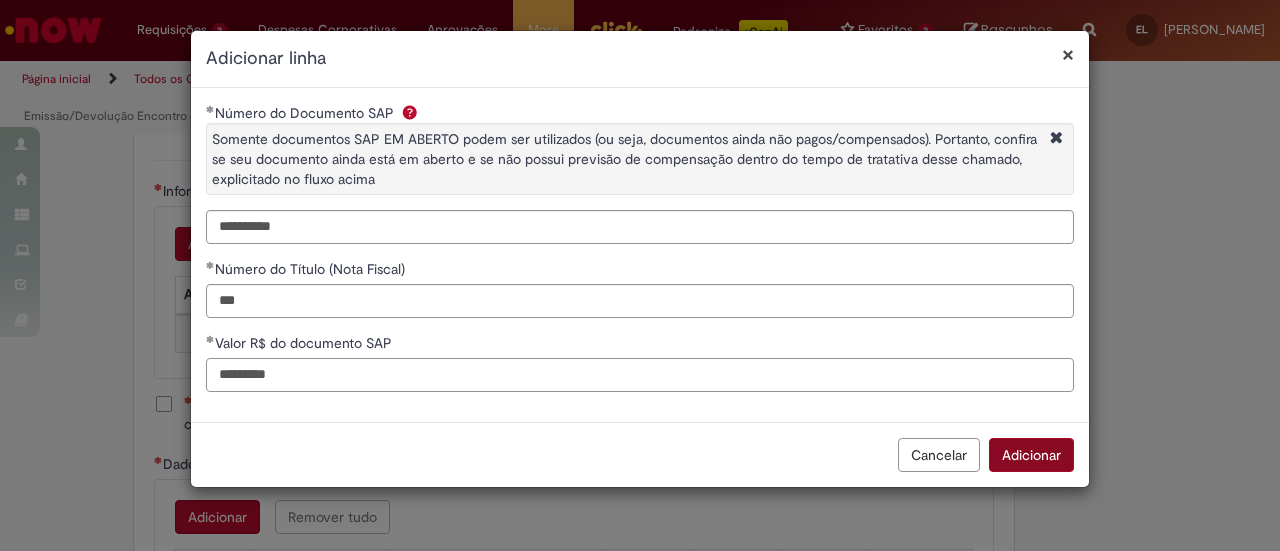 type on "*********" 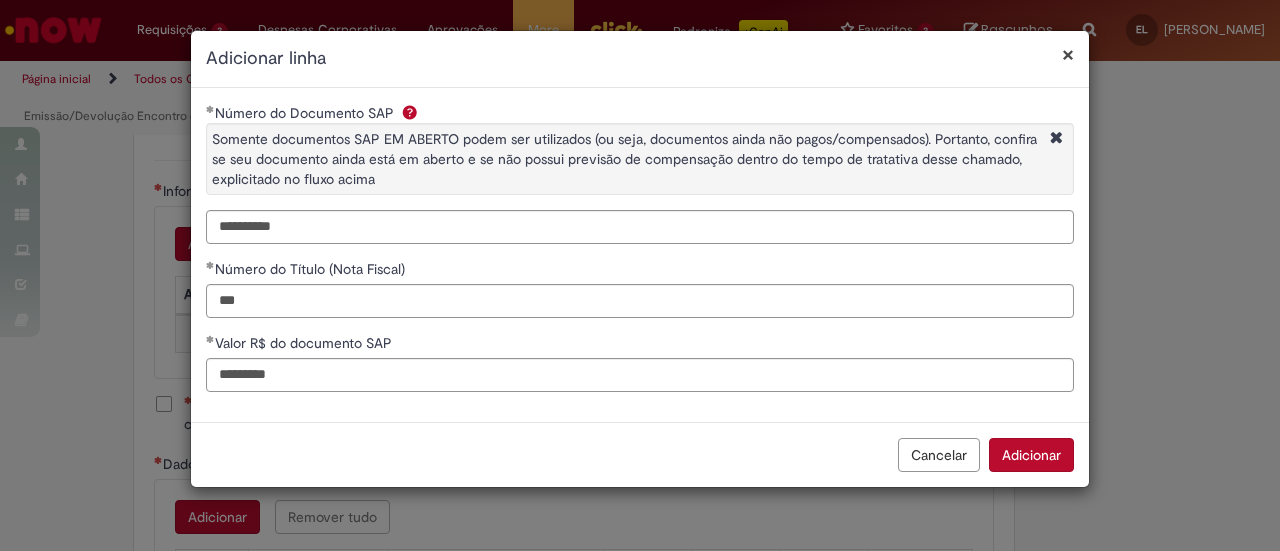 click on "Adicionar" at bounding box center [1031, 455] 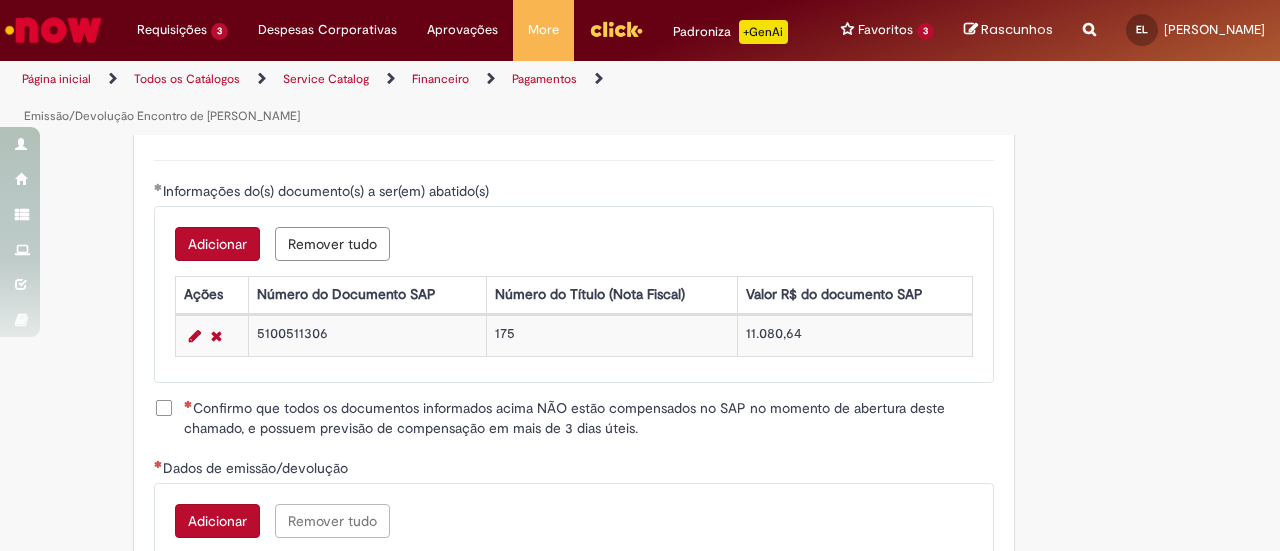 click on "Confirmo que todos os documentos informados acima NÃO estão compensados no SAP no momento de abertura deste chamado, e possuem previsão de compensação em mais de 3 dias úteis." at bounding box center (574, 418) 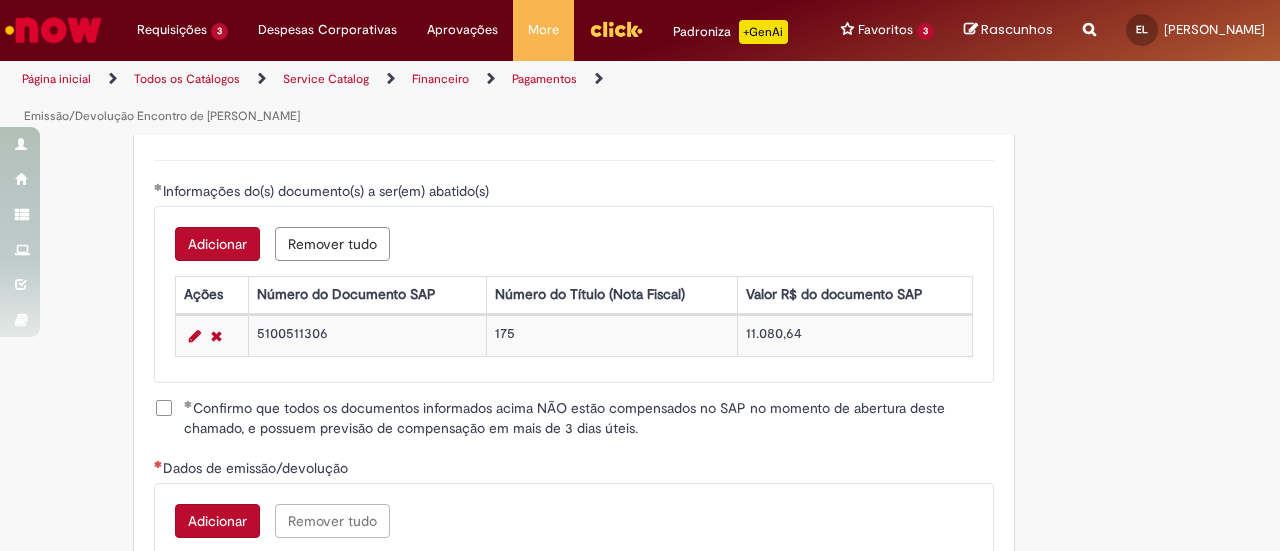 click on "Confirmo que todos os documentos informados acima NÃO estão compensados no SAP no momento de abertura deste chamado, e possuem previsão de compensação em mais de 3 dias úteis." at bounding box center (589, 418) 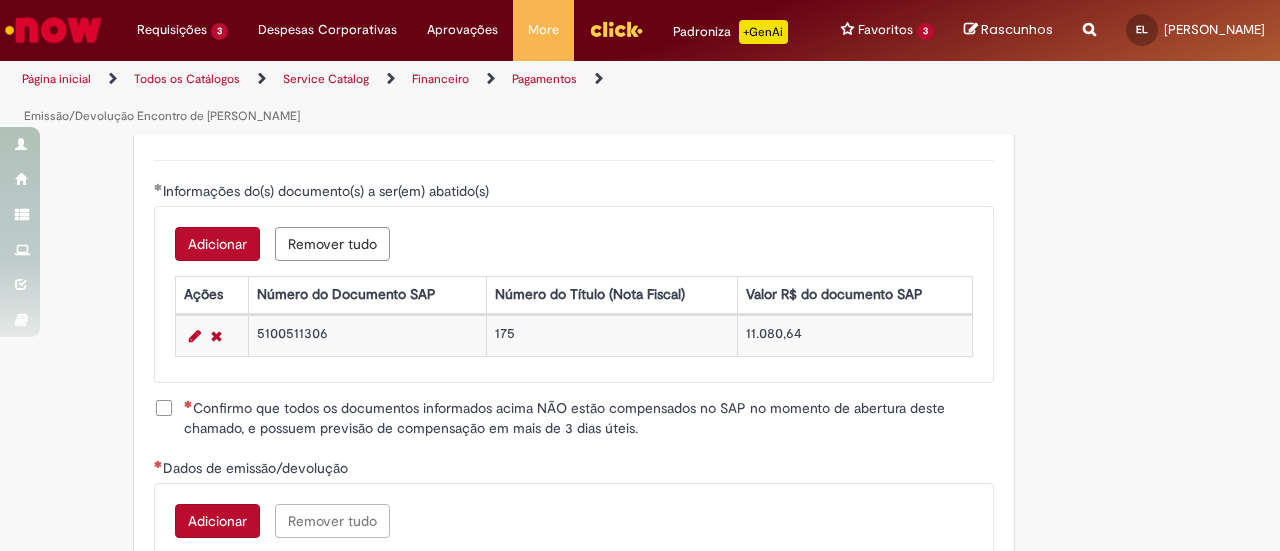 click on "Confirmo que todos os documentos informados acima NÃO estão compensados no SAP no momento de abertura deste chamado, e possuem previsão de compensação em mais de 3 dias úteis." at bounding box center (574, 418) 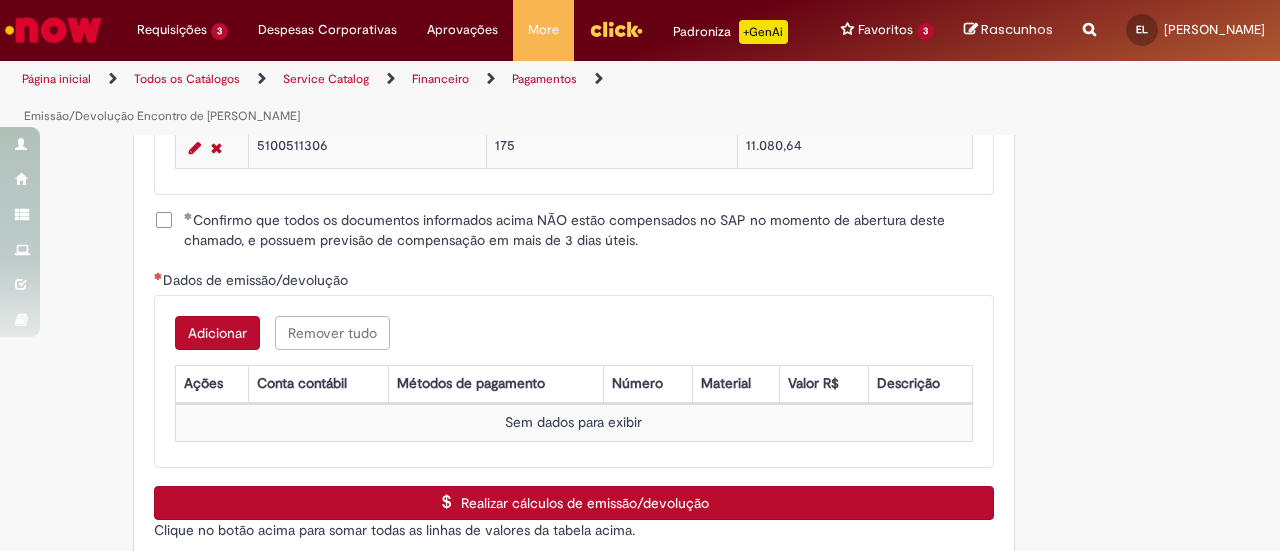 scroll, scrollTop: 2872, scrollLeft: 0, axis: vertical 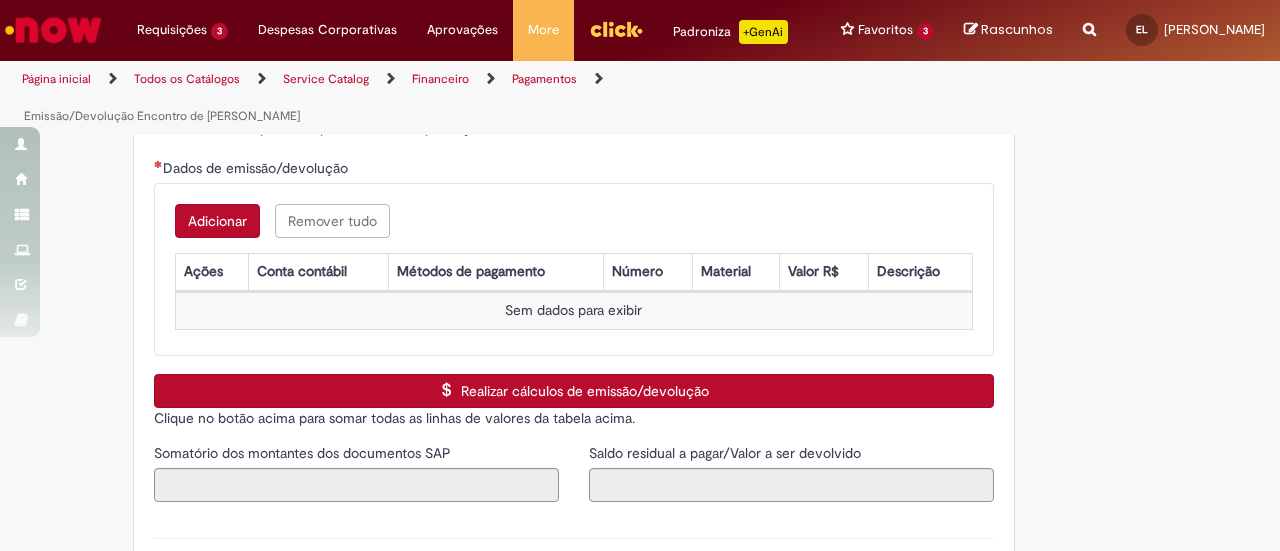 click on "Adicionar Remover tudo Dados de emissão/devolução Ações Conta contábil Métodos de pagamento Número Material Valor R$ Descrição Sem dados para exibir" at bounding box center (574, 269) 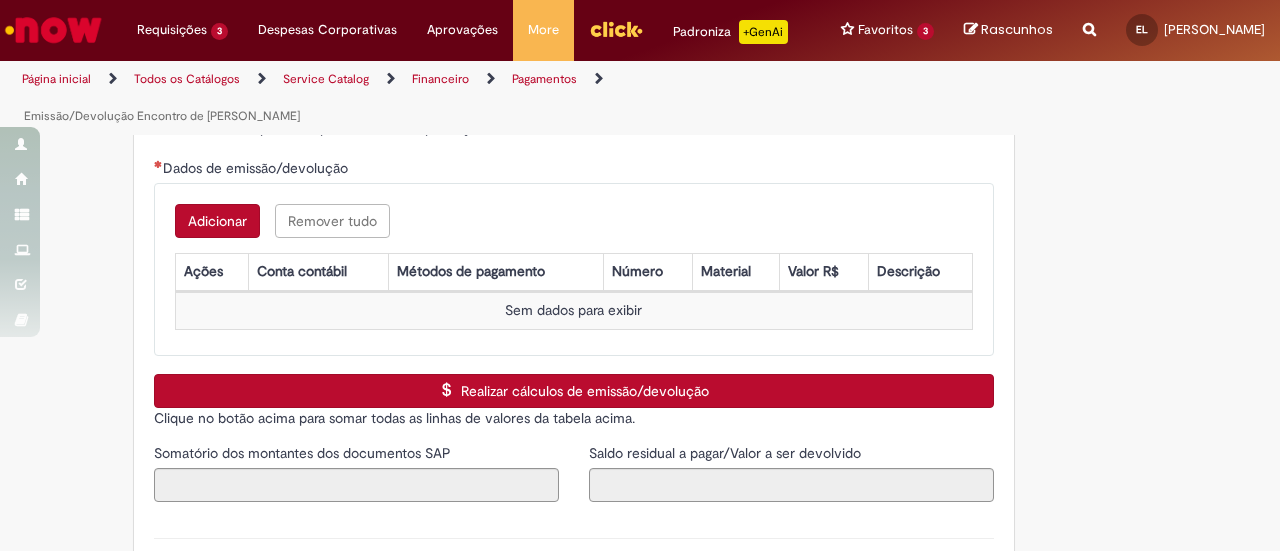 click on "Adicionar" at bounding box center (217, 221) 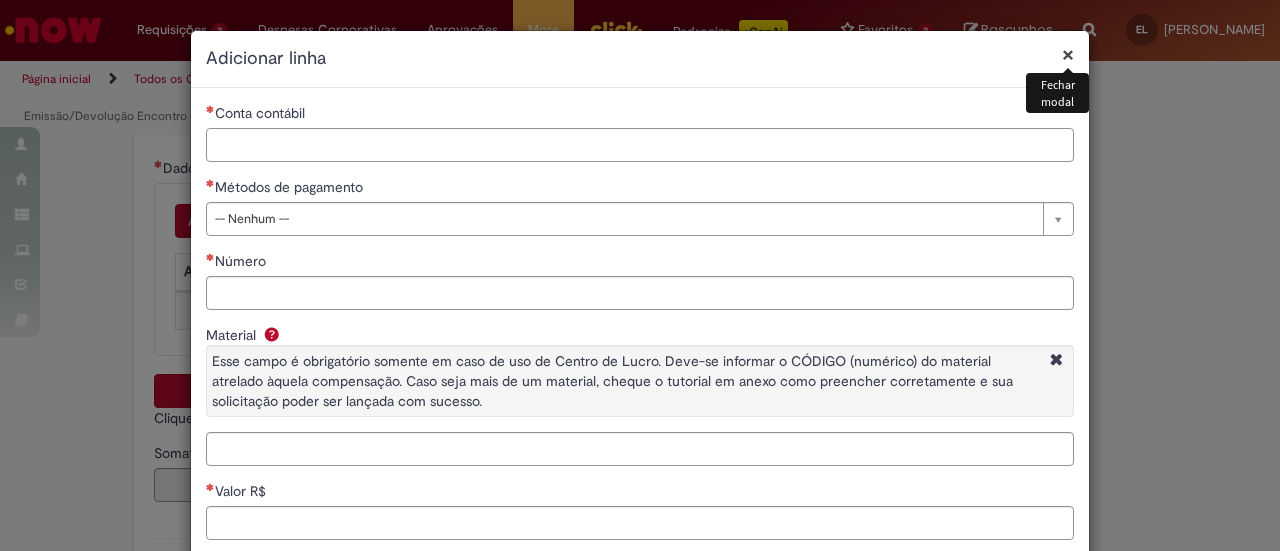 click on "Conta contábil" at bounding box center [640, 145] 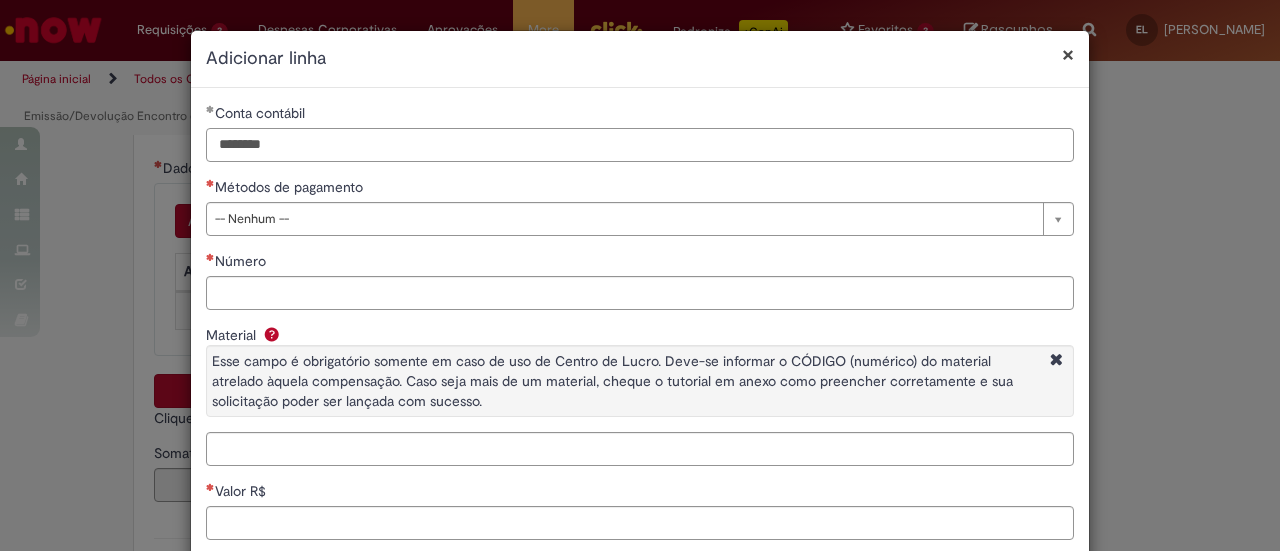 type on "********" 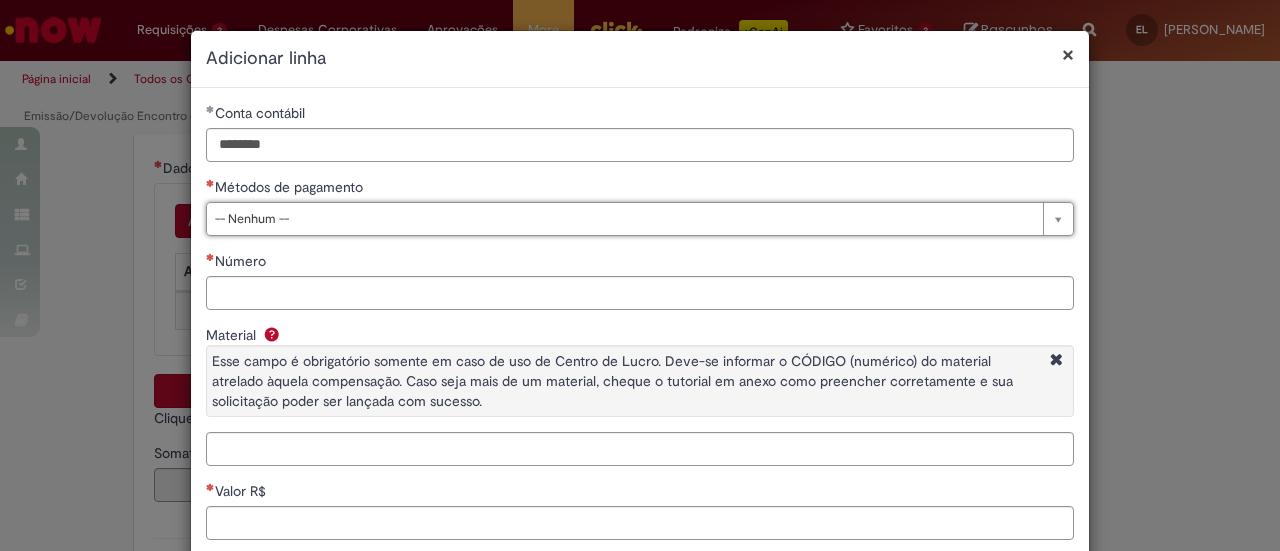 click on "**********" at bounding box center (640, 375) 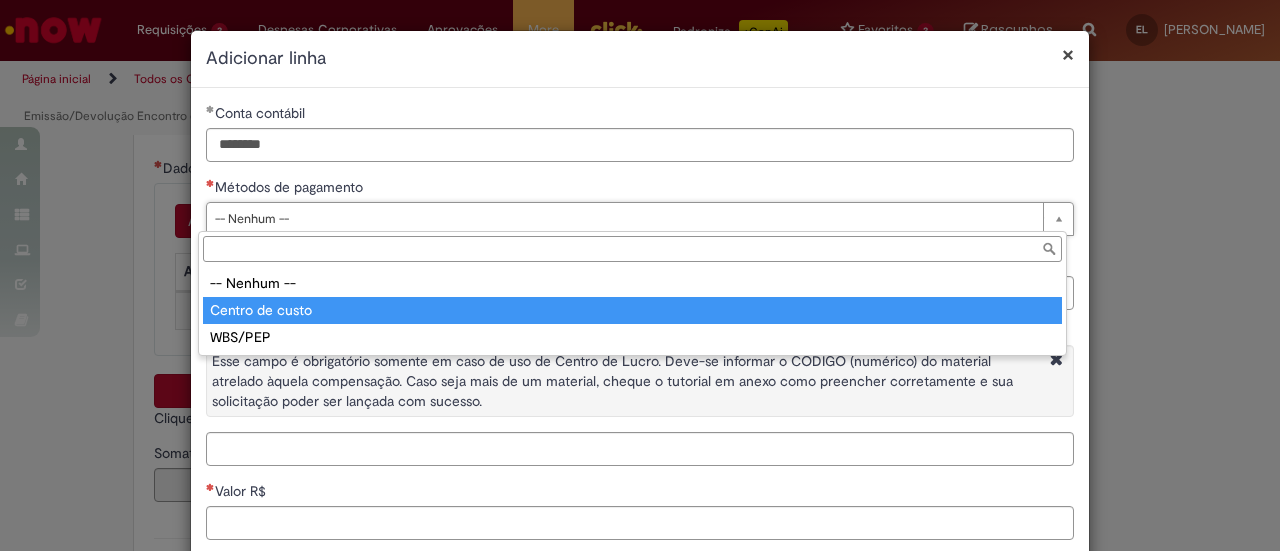 type on "**********" 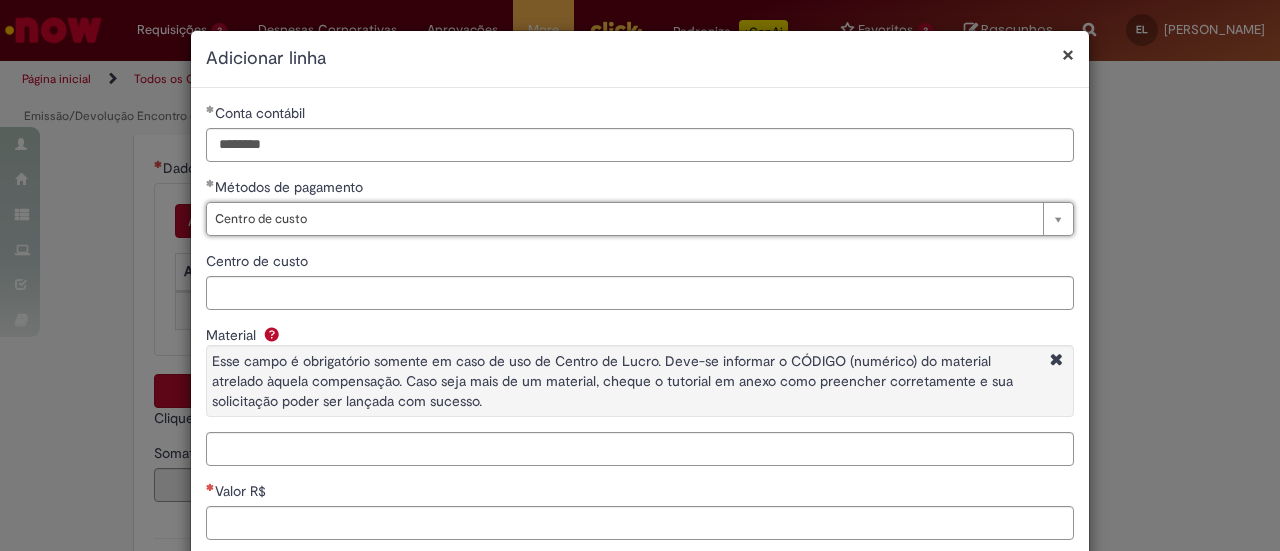 click on "Centro de custo" at bounding box center [640, 263] 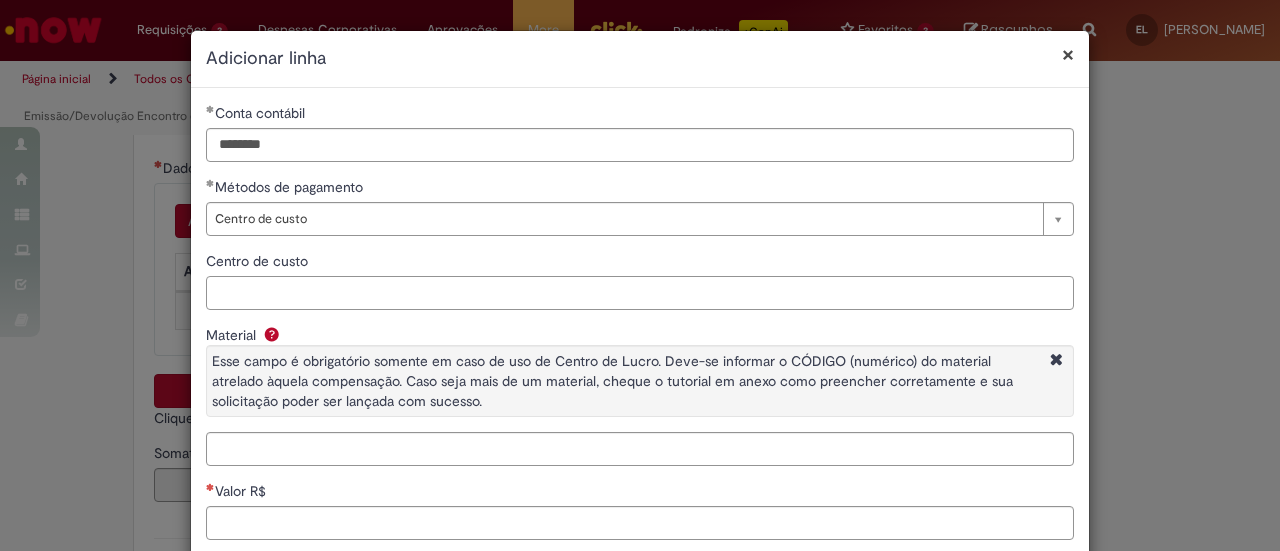 click on "Centro de custo" at bounding box center (640, 293) 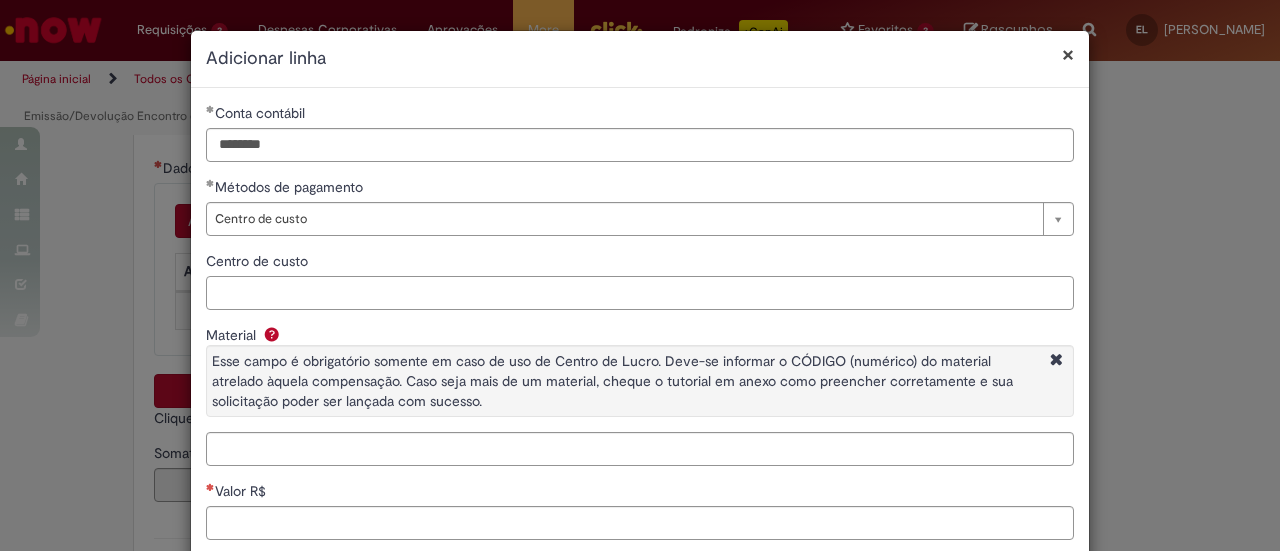paste on "**********" 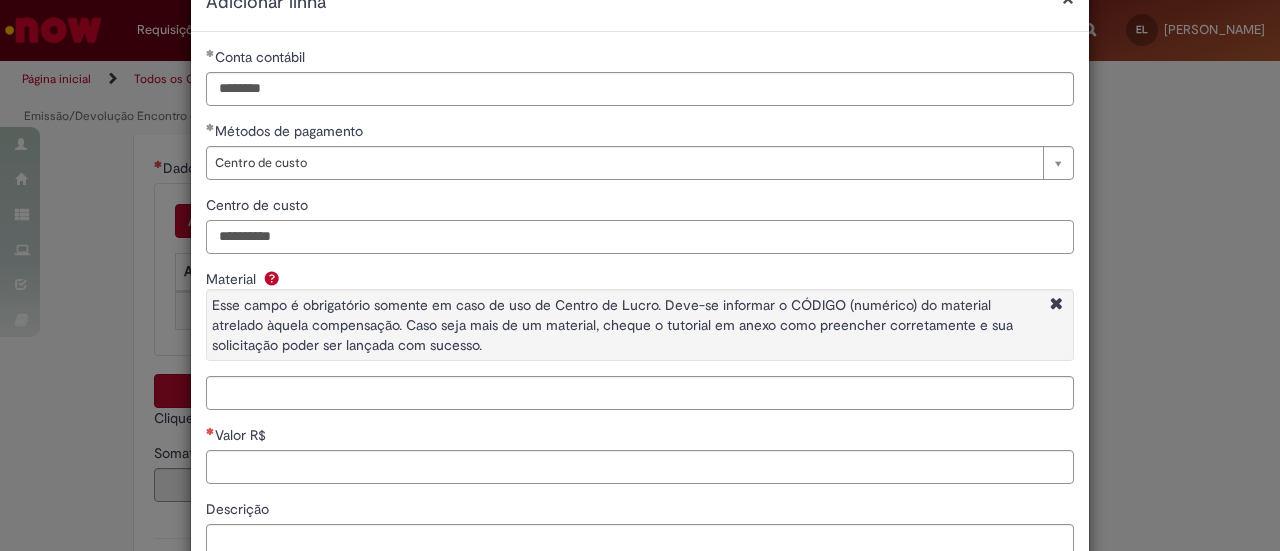 scroll, scrollTop: 100, scrollLeft: 0, axis: vertical 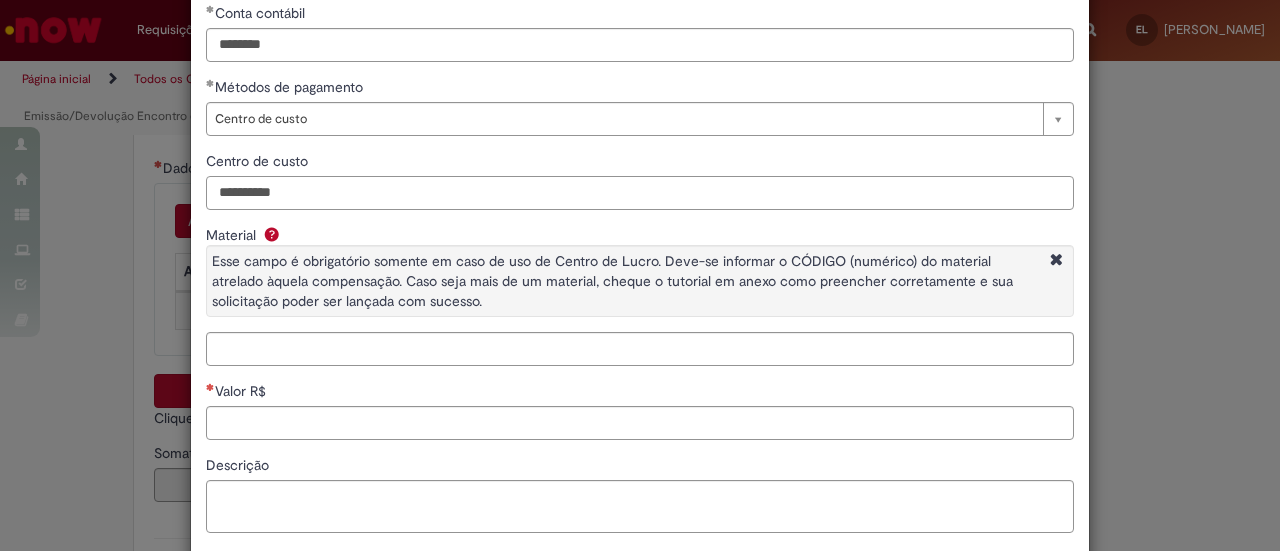 type on "**********" 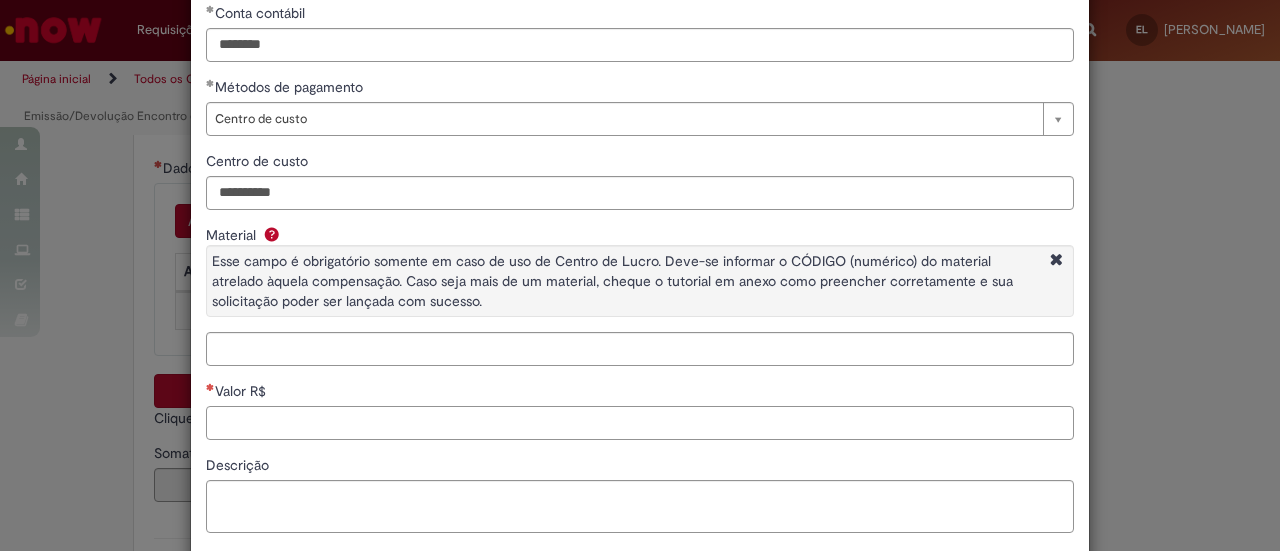 click on "Valor R$" at bounding box center [640, 423] 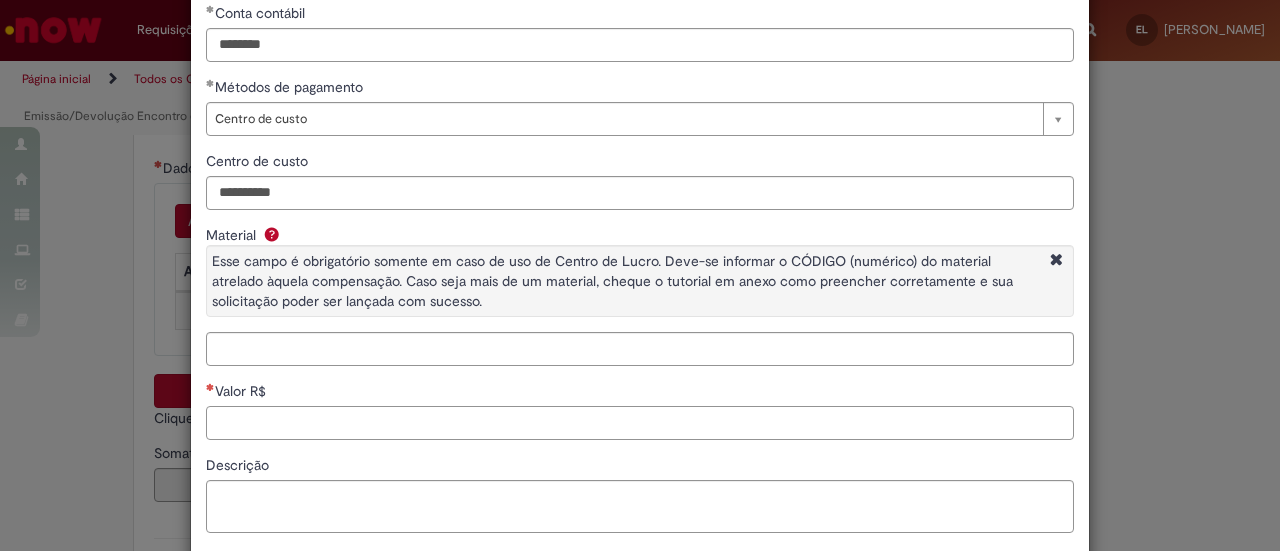 paste on "*********" 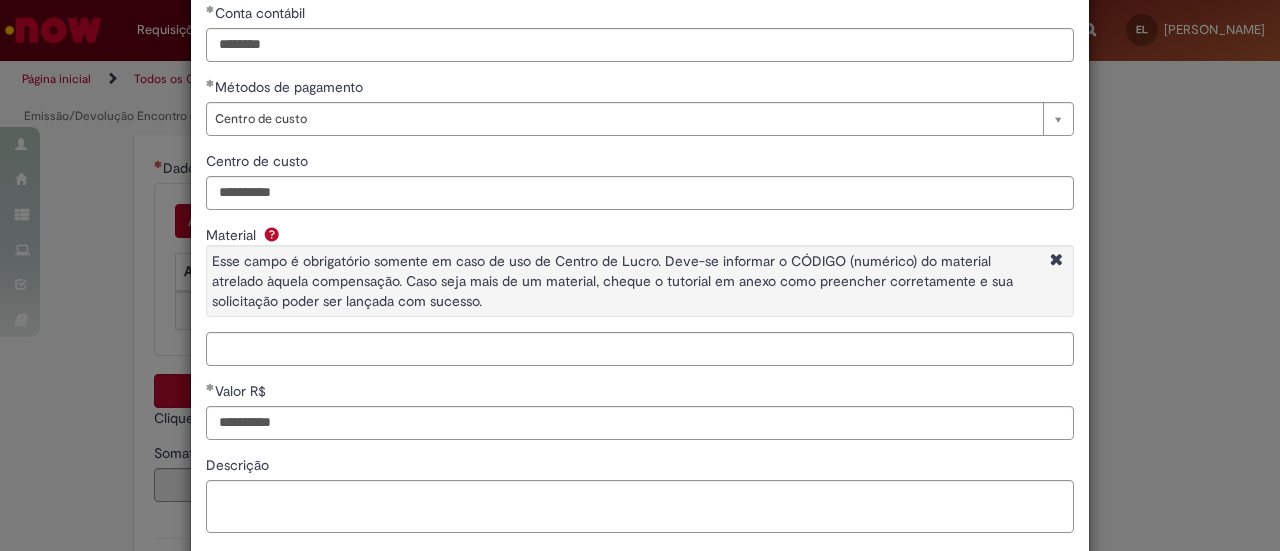drag, startPoint x: 362, startPoint y: 441, endPoint x: 293, endPoint y: 431, distance: 69.72087 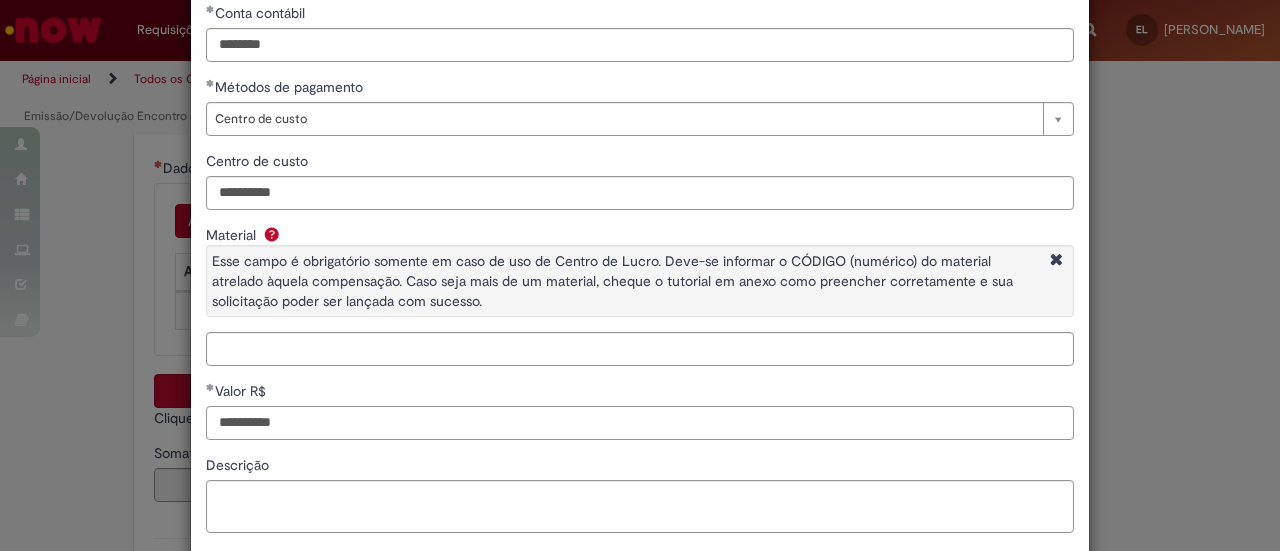 scroll, scrollTop: 100, scrollLeft: 0, axis: vertical 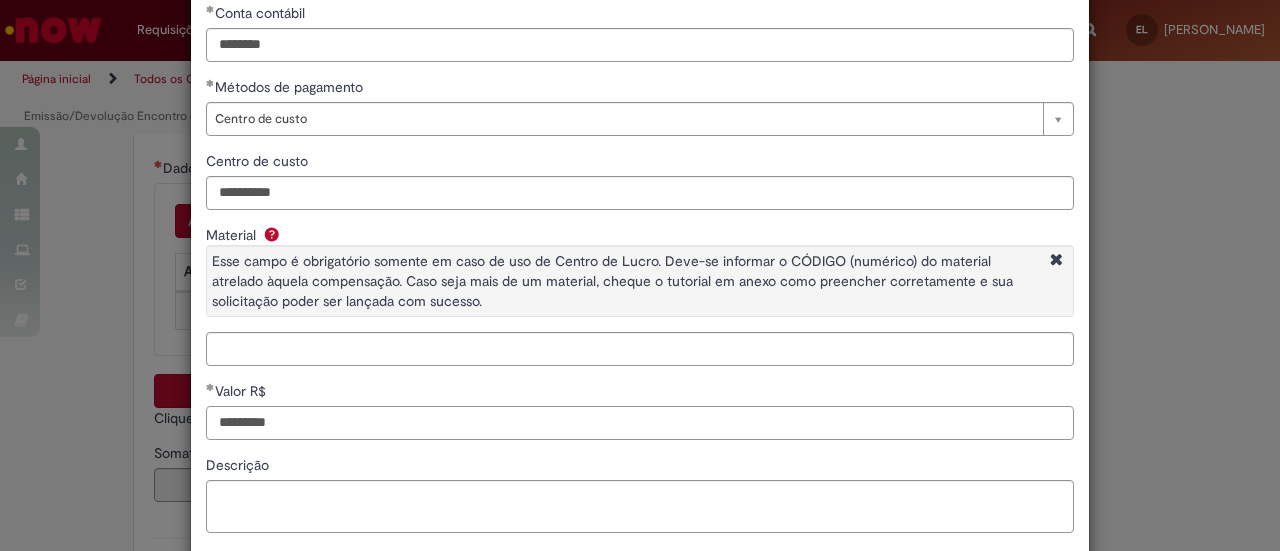 type on "*********" 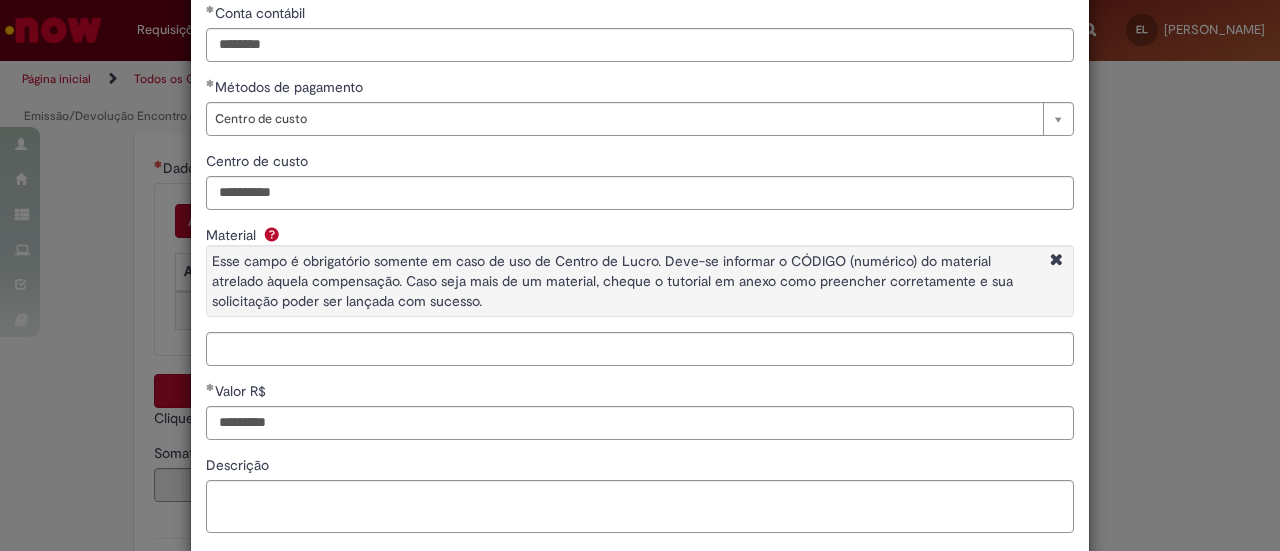 click on "Descrição" at bounding box center [640, 467] 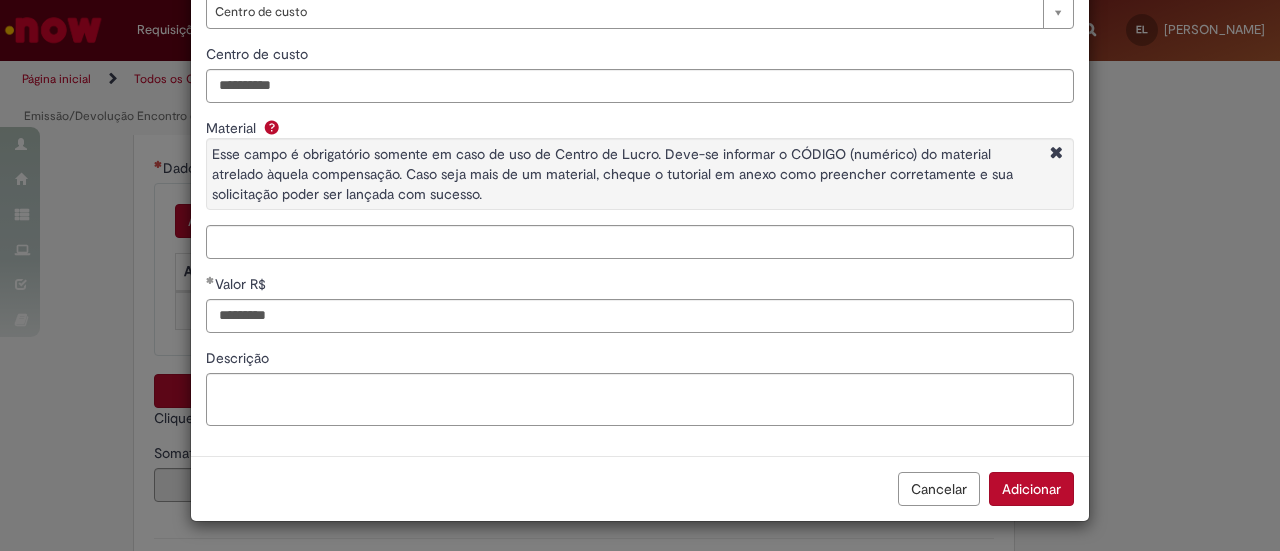 scroll, scrollTop: 206, scrollLeft: 0, axis: vertical 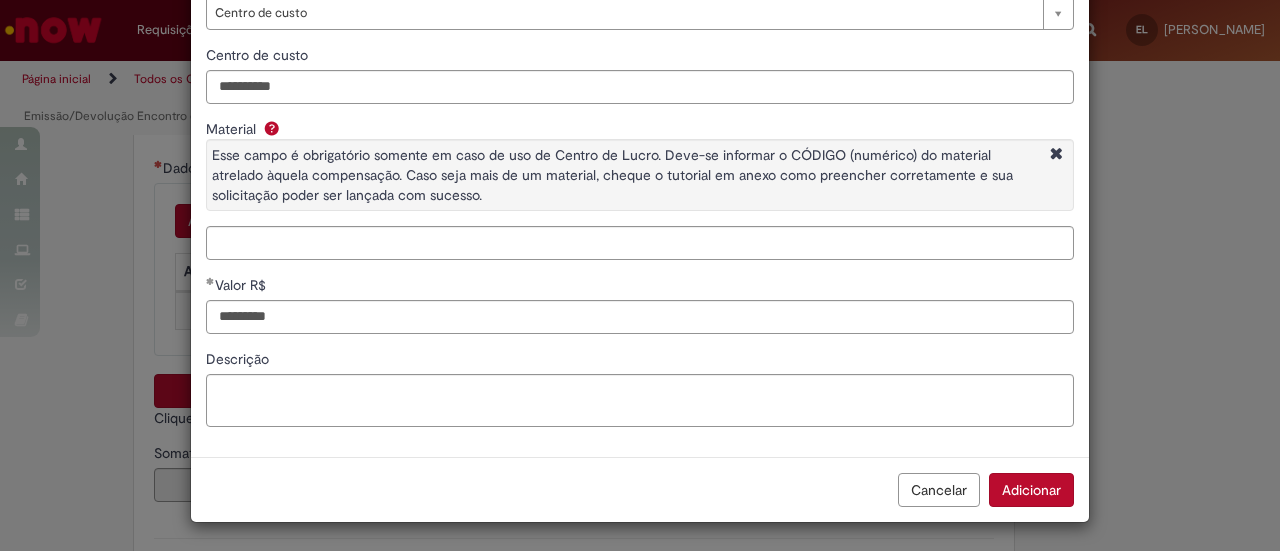 click on "Adicionar" at bounding box center (1031, 490) 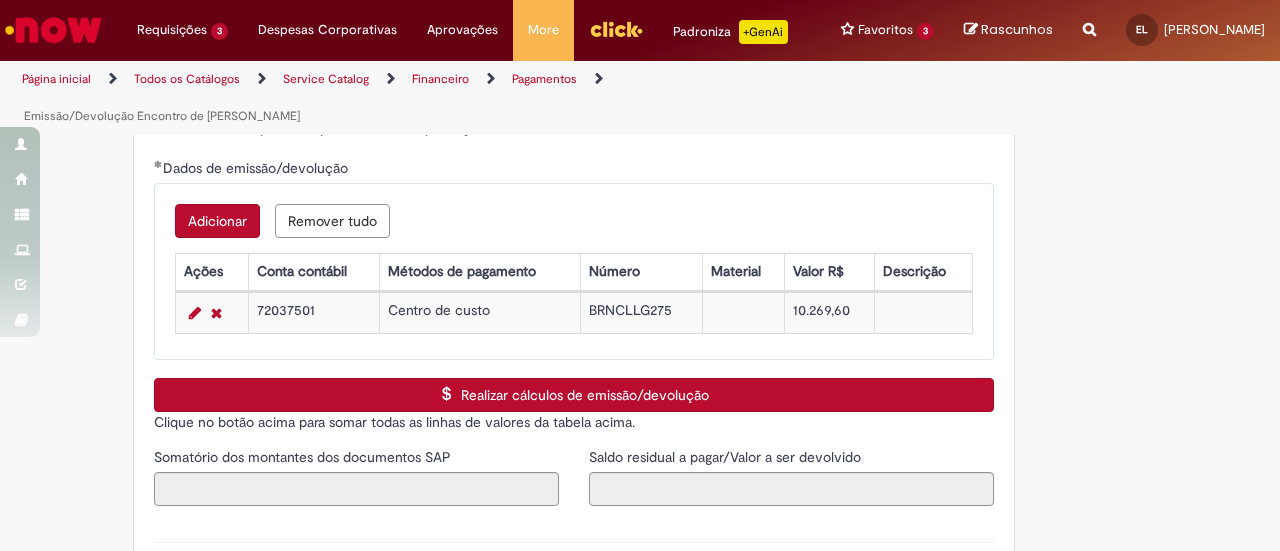 click on "Realizar cálculos de emissão/devolução" at bounding box center (574, 395) 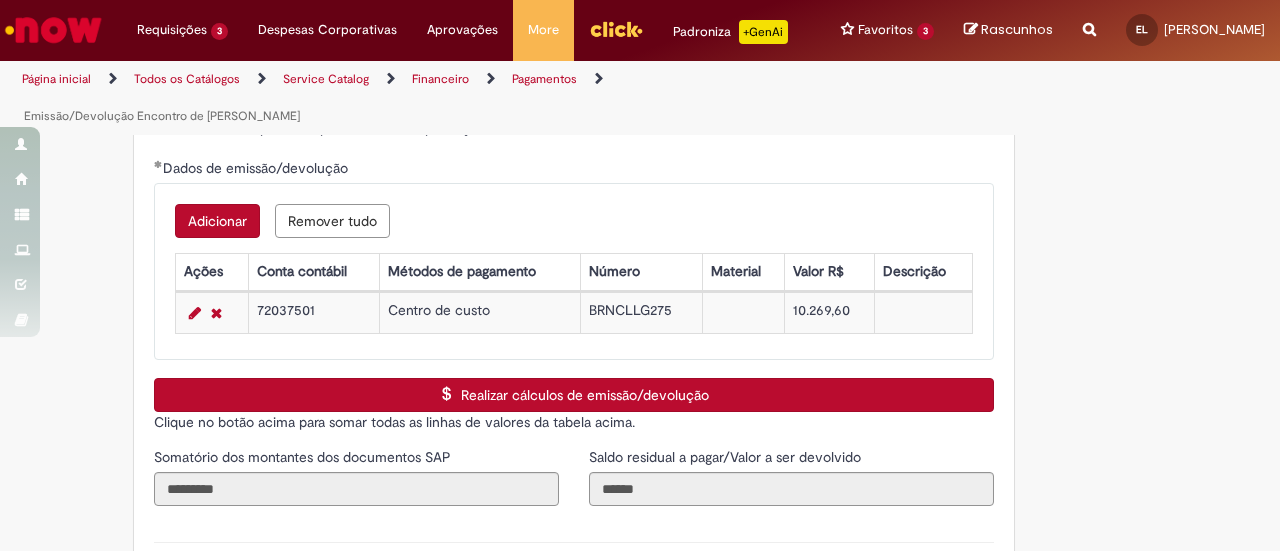 scroll, scrollTop: 3172, scrollLeft: 0, axis: vertical 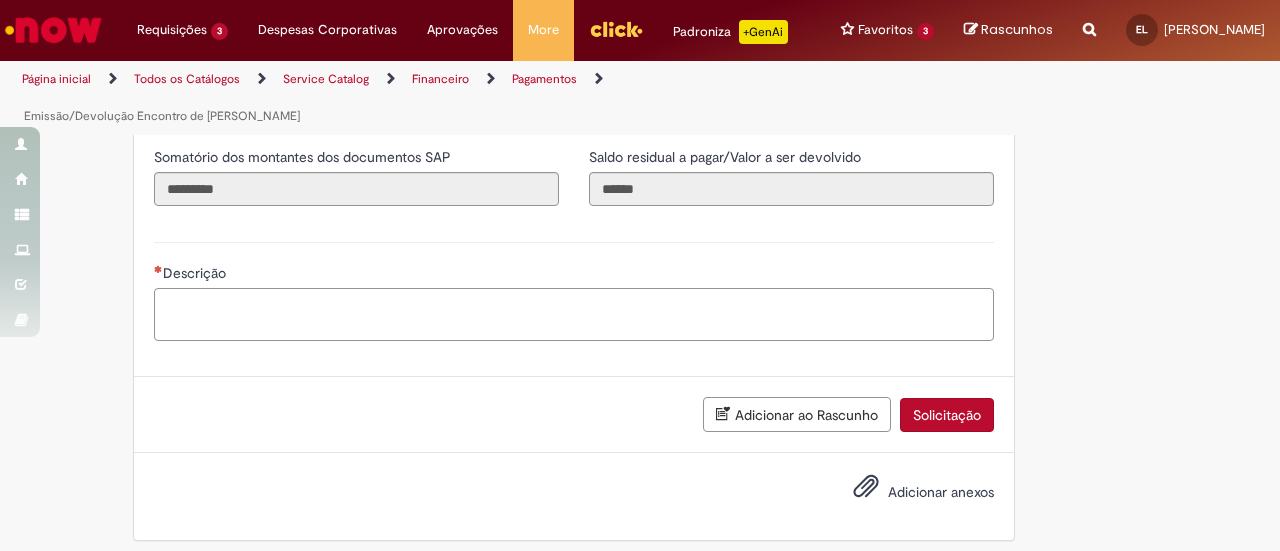 click on "Descrição" at bounding box center [574, 314] 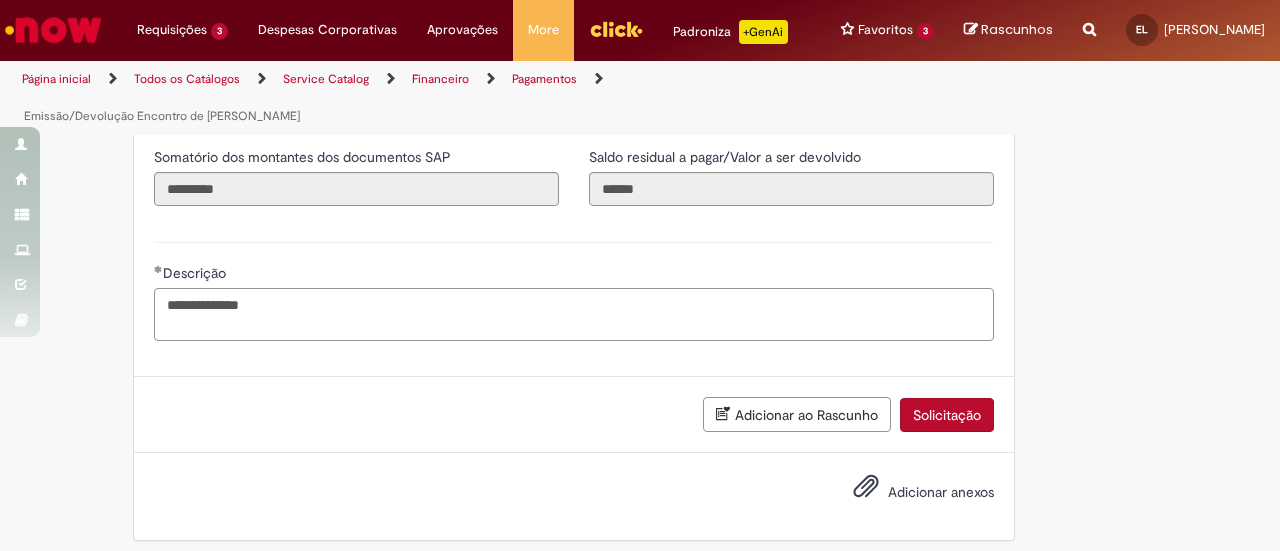 type on "**********" 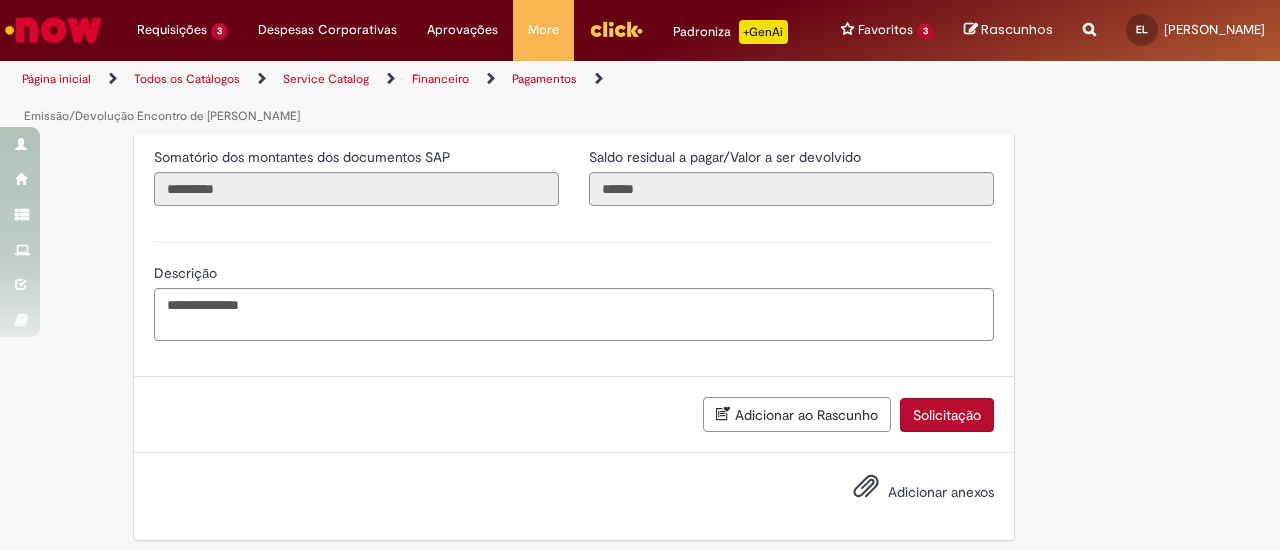 click on "Adicionar ao Rascunho        Solicitação" at bounding box center [574, 415] 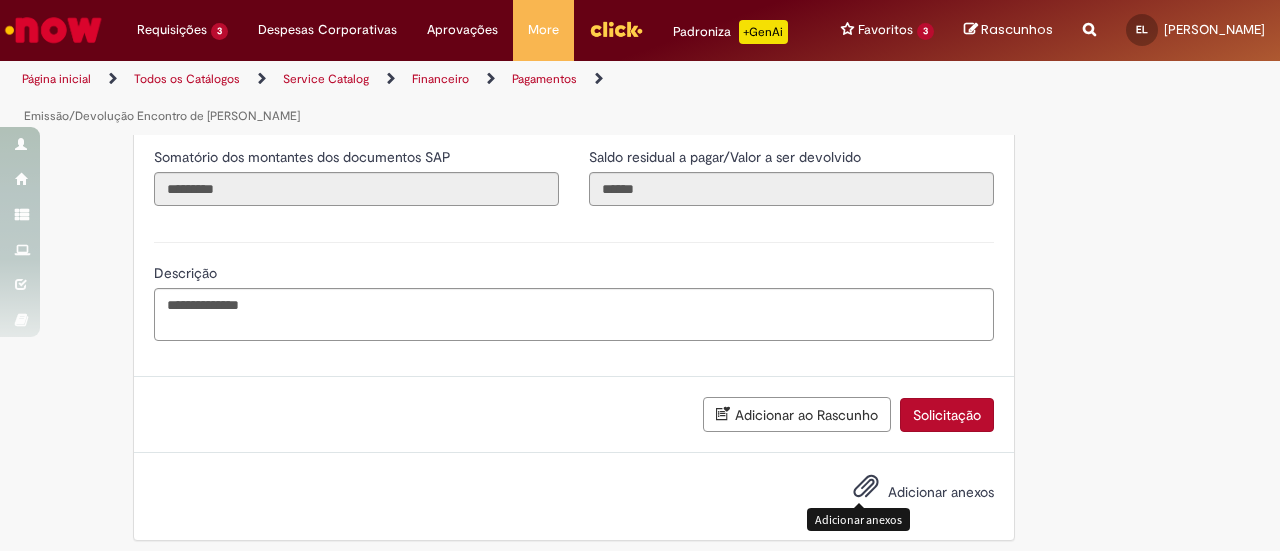 click on "Adicionar anexos" at bounding box center [941, 492] 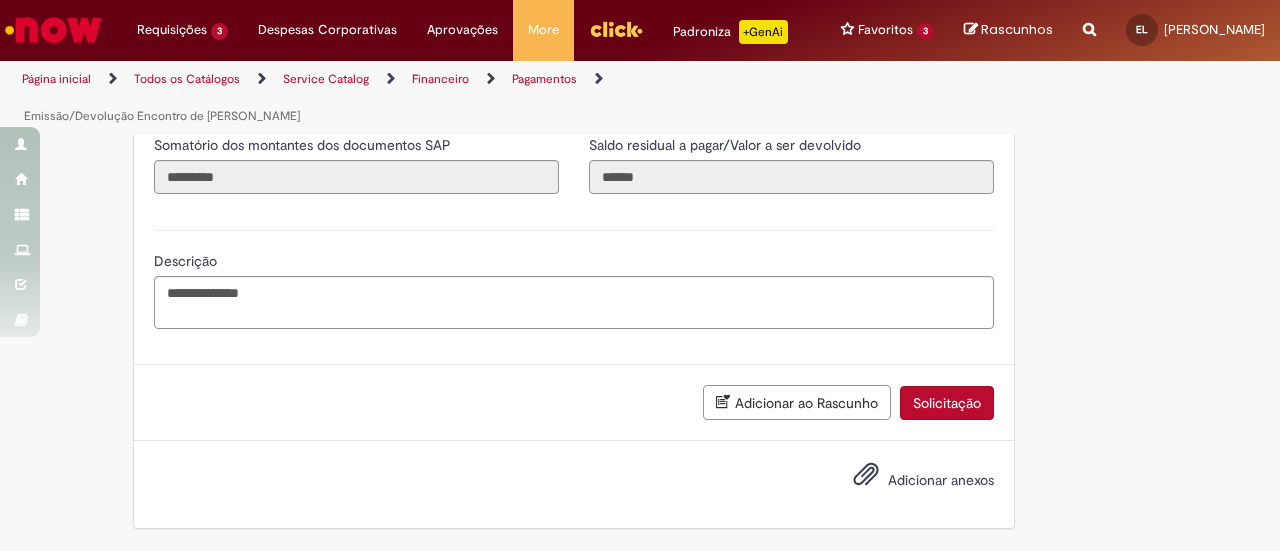 scroll, scrollTop: 3187, scrollLeft: 0, axis: vertical 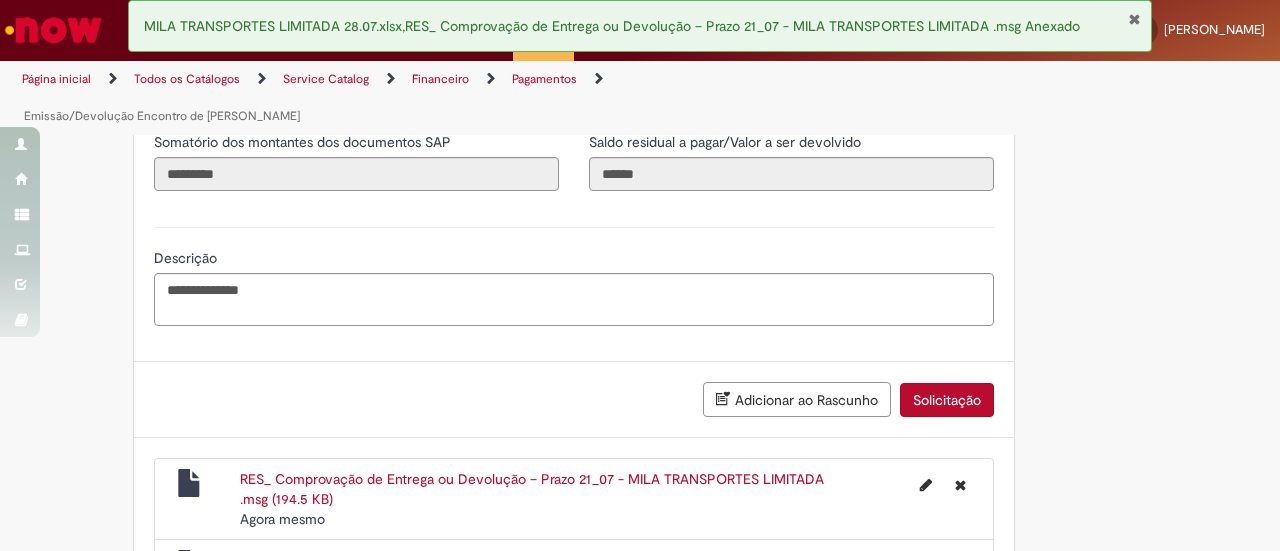 click on "**********" at bounding box center (574, -819) 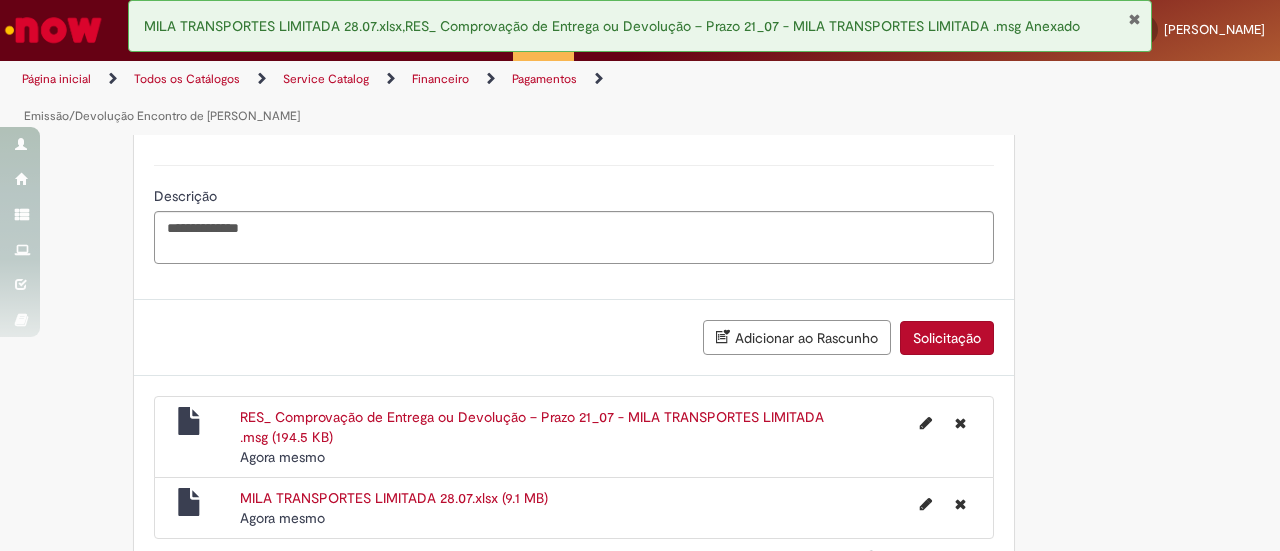 scroll, scrollTop: 3338, scrollLeft: 0, axis: vertical 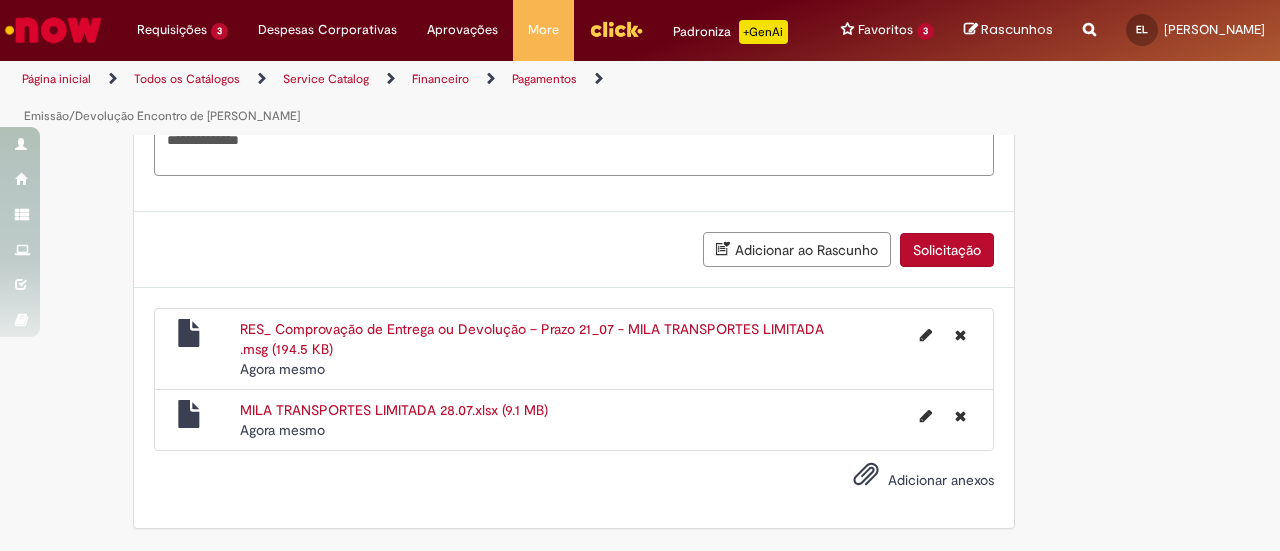 click on "Solicitação" at bounding box center [947, 250] 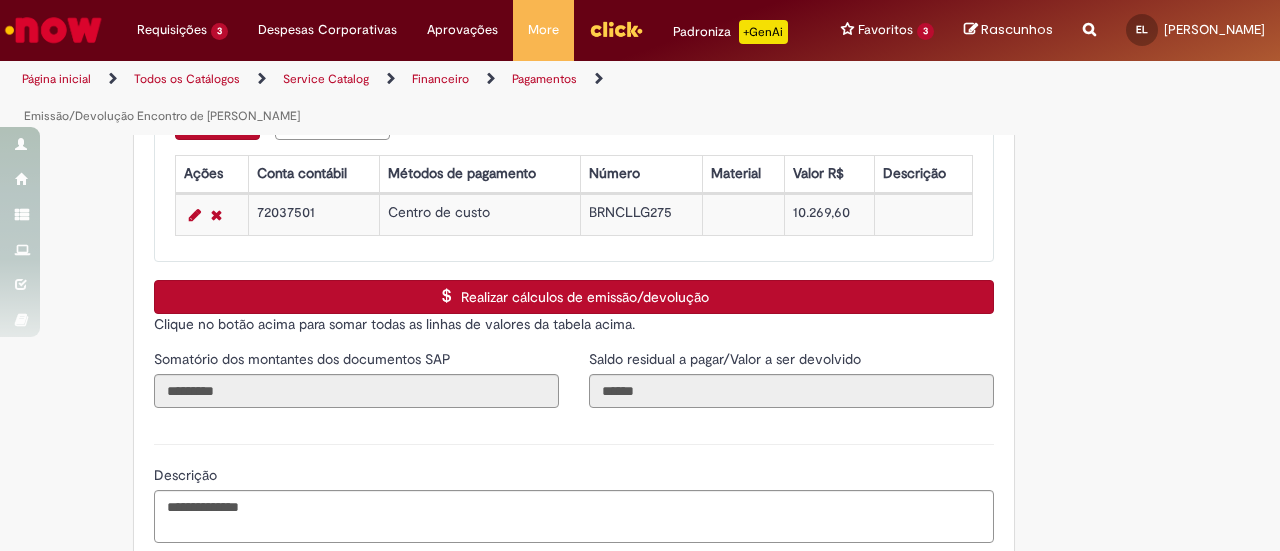 scroll, scrollTop: 2693, scrollLeft: 0, axis: vertical 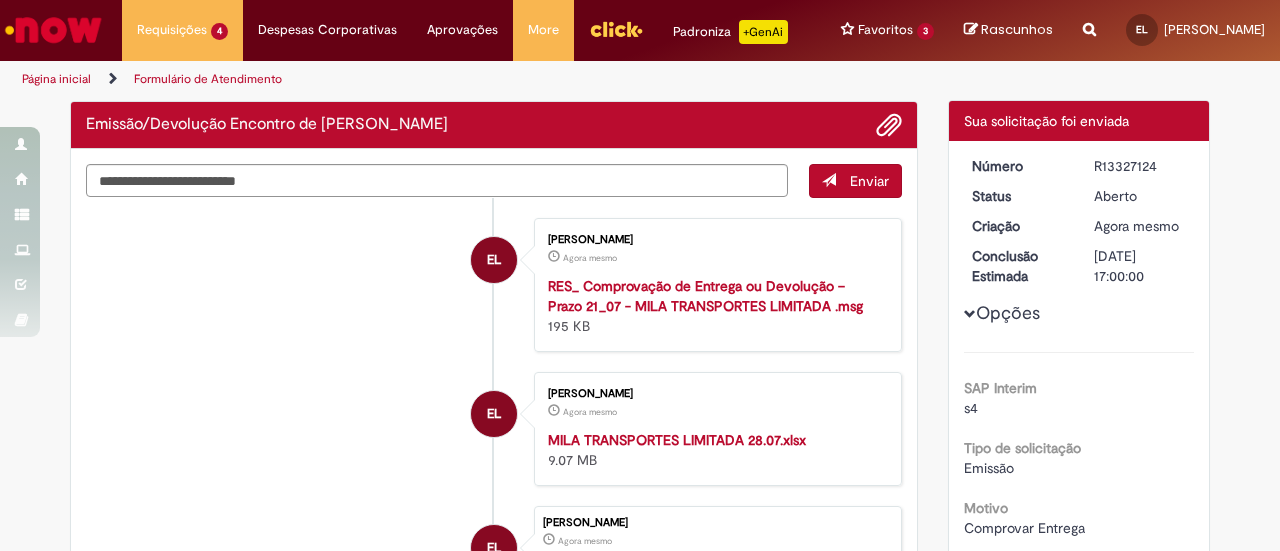 click on "R13327124" at bounding box center (1140, 166) 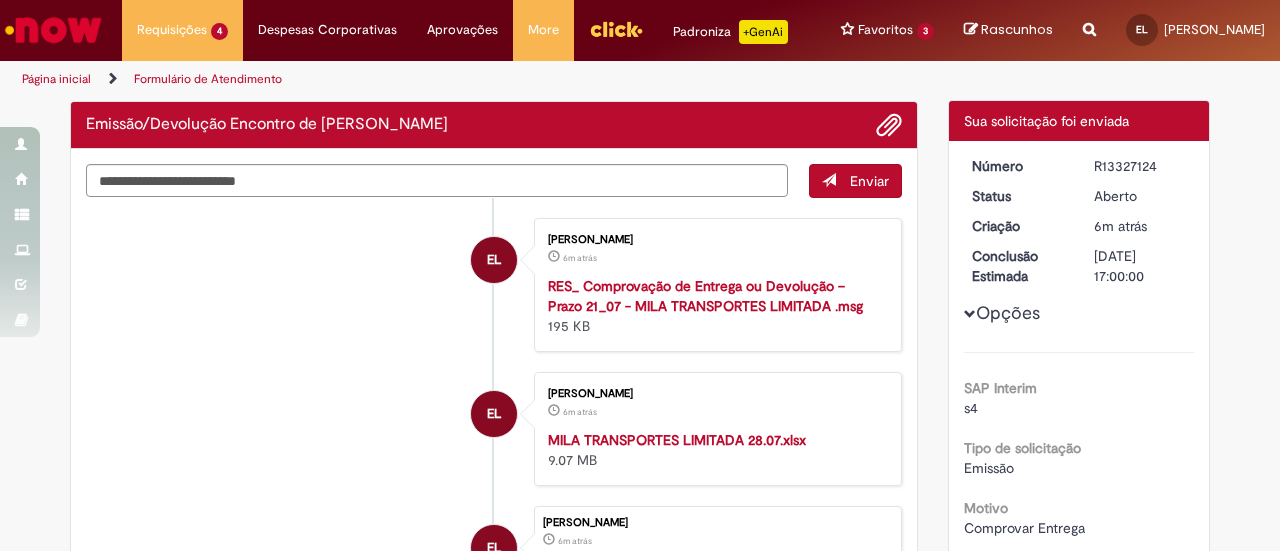 click on "EL
Eduarda Mengardo Baco De Lima
6m atrás 6 minutos atrás
RES_ Comprovação de Entrega ou Devolução – Prazo 21_07 -  MILA TRANSPORTES LIMITADA .msg  195 KB" at bounding box center [494, 285] 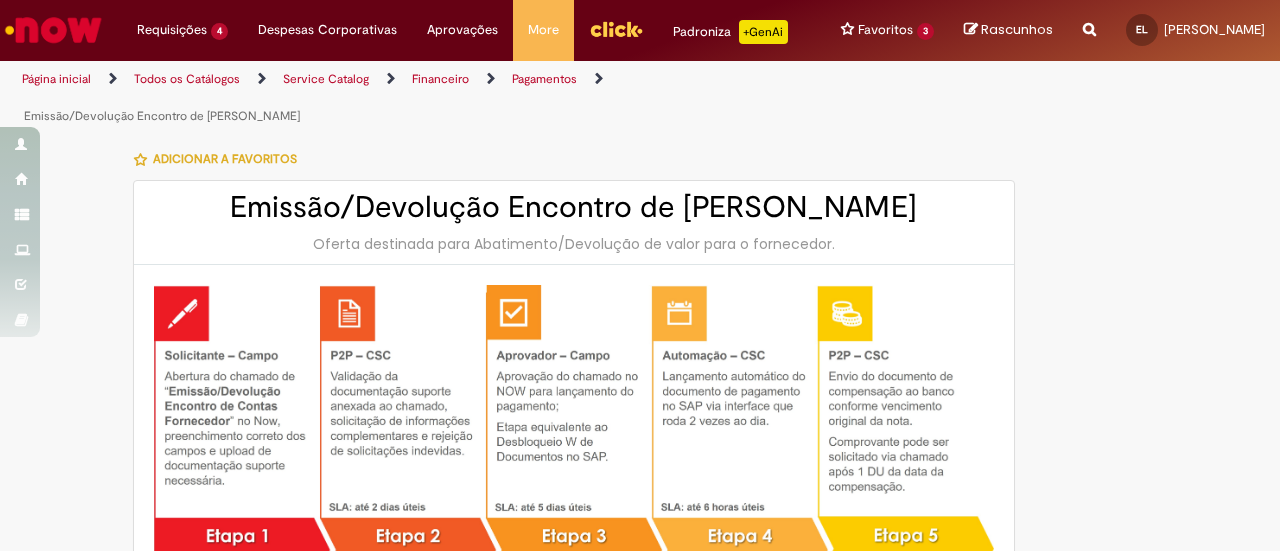 type on "********" 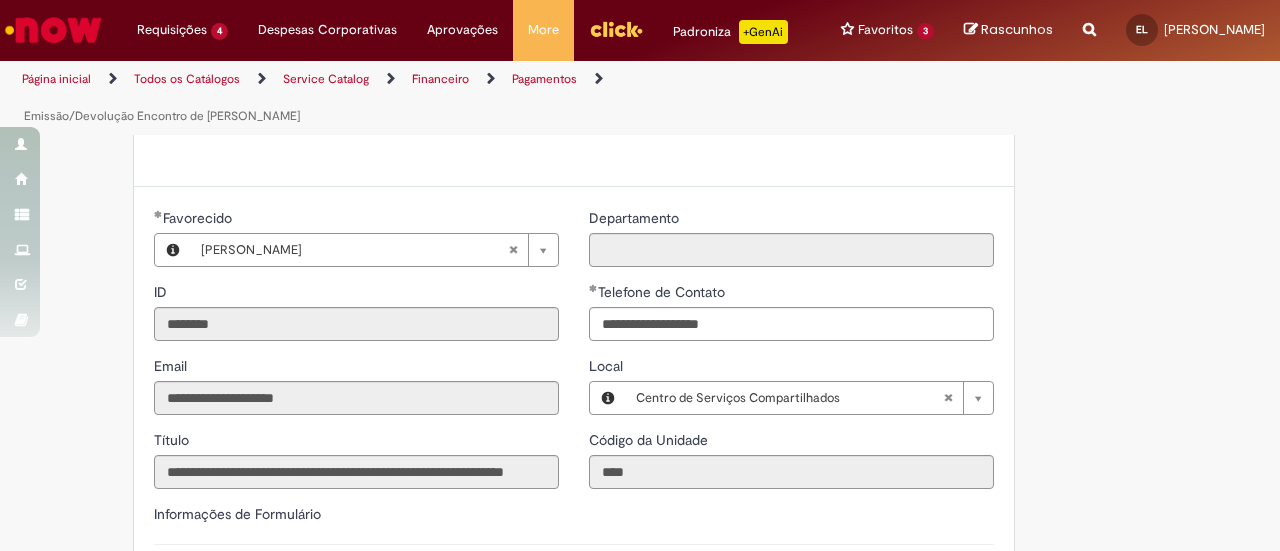 scroll, scrollTop: 1300, scrollLeft: 0, axis: vertical 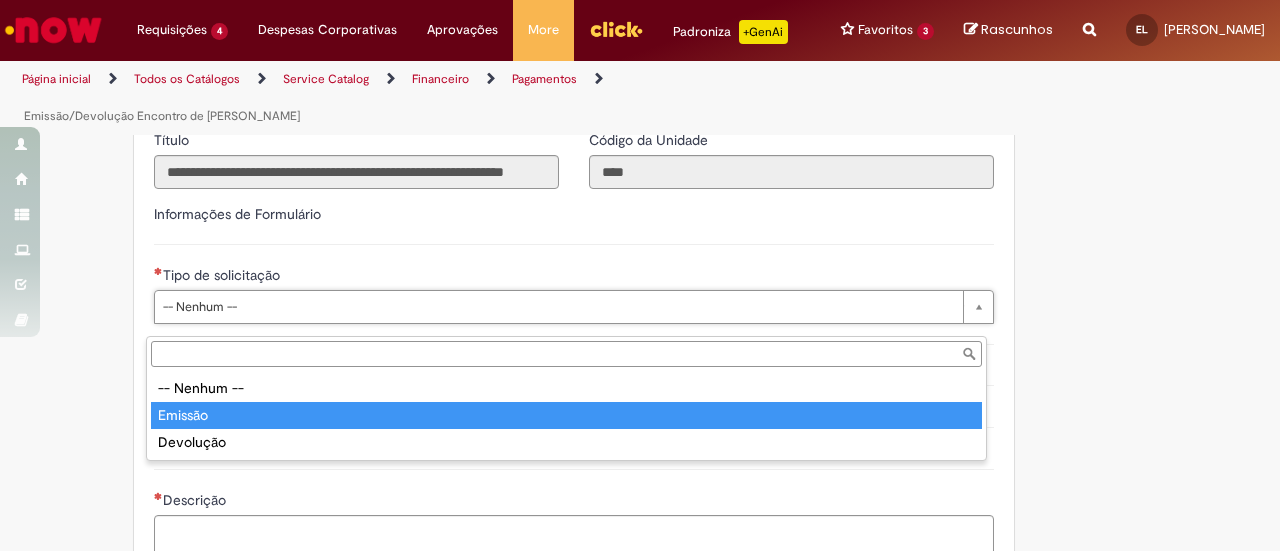 type on "*******" 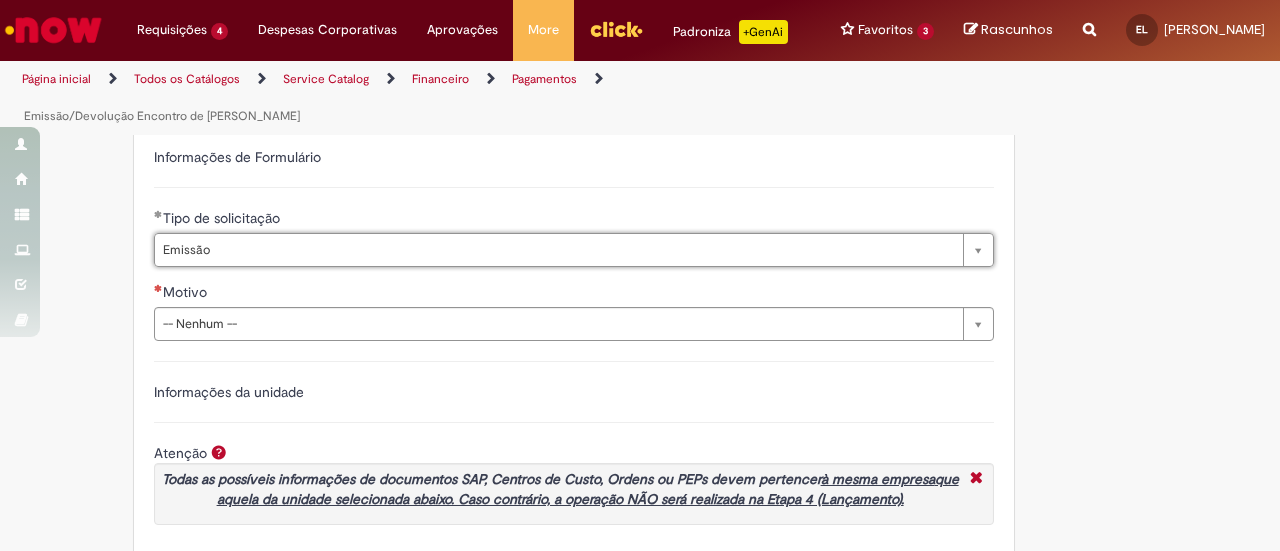 scroll, scrollTop: 1400, scrollLeft: 0, axis: vertical 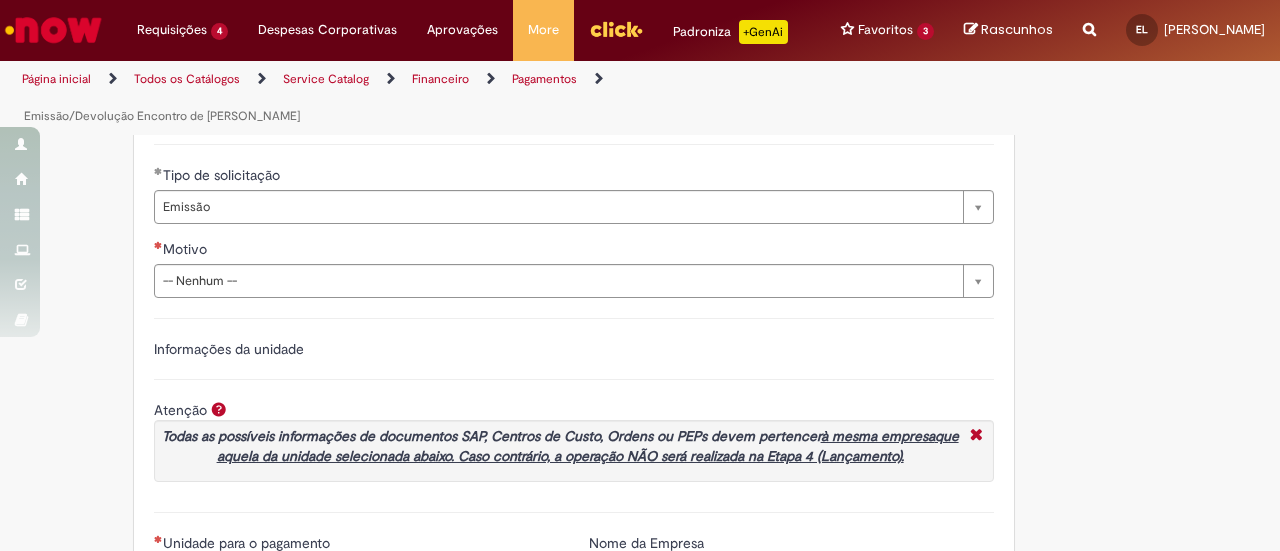 click on "Motivo" at bounding box center (574, 251) 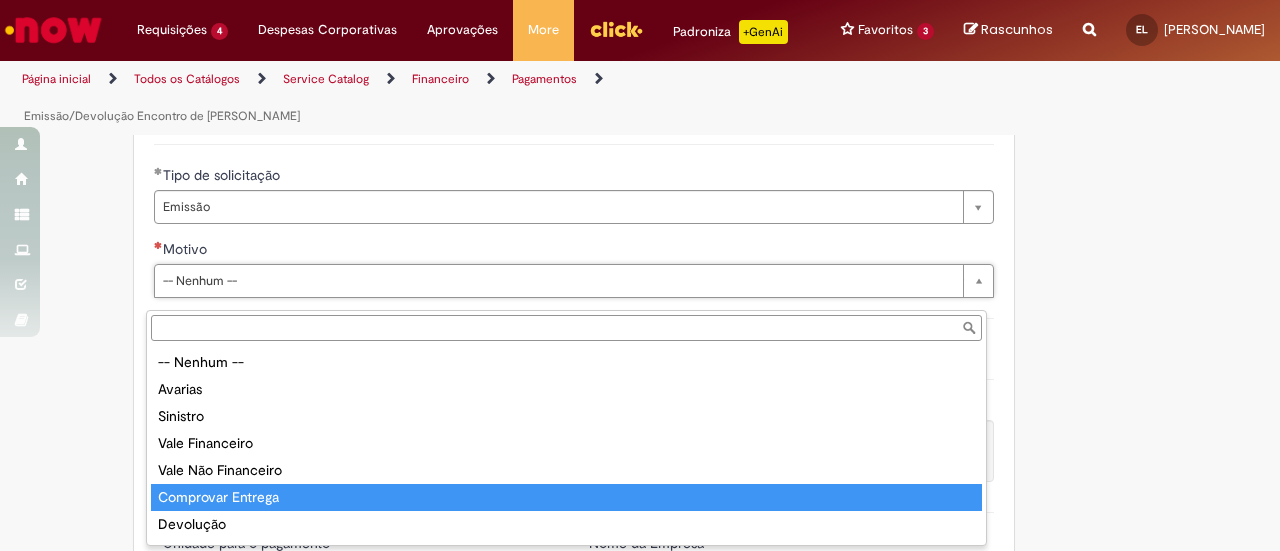 type on "**********" 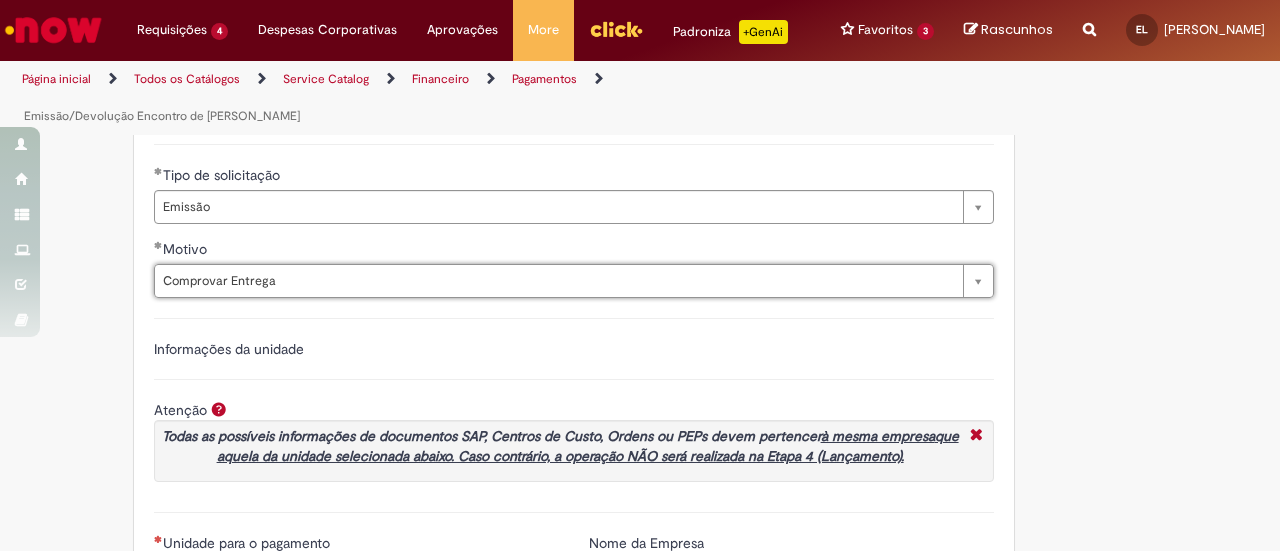 type 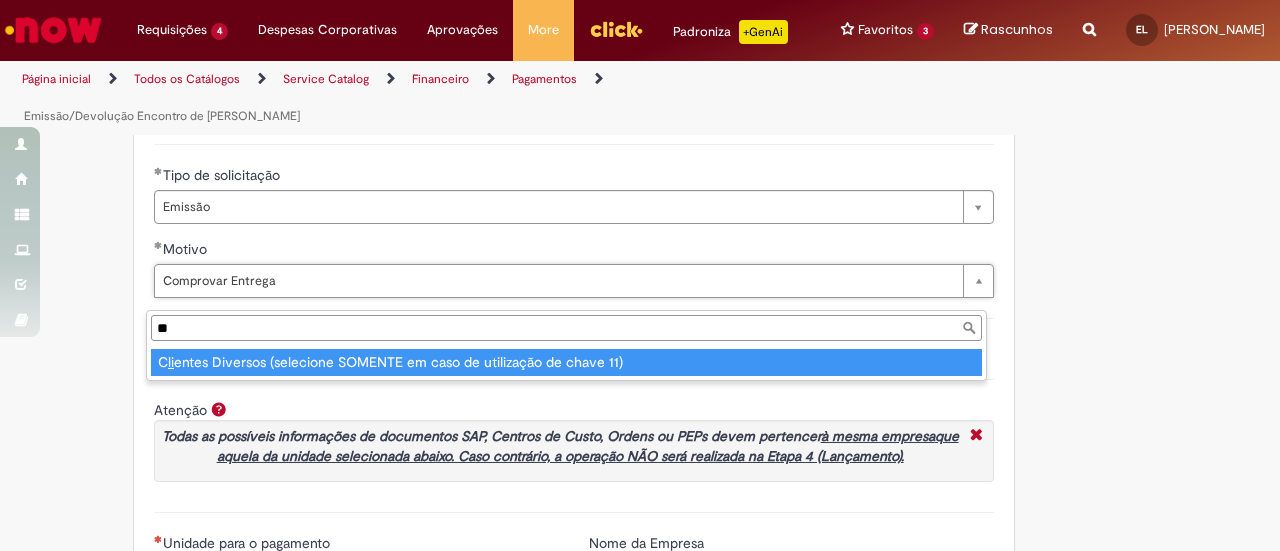 type on "*" 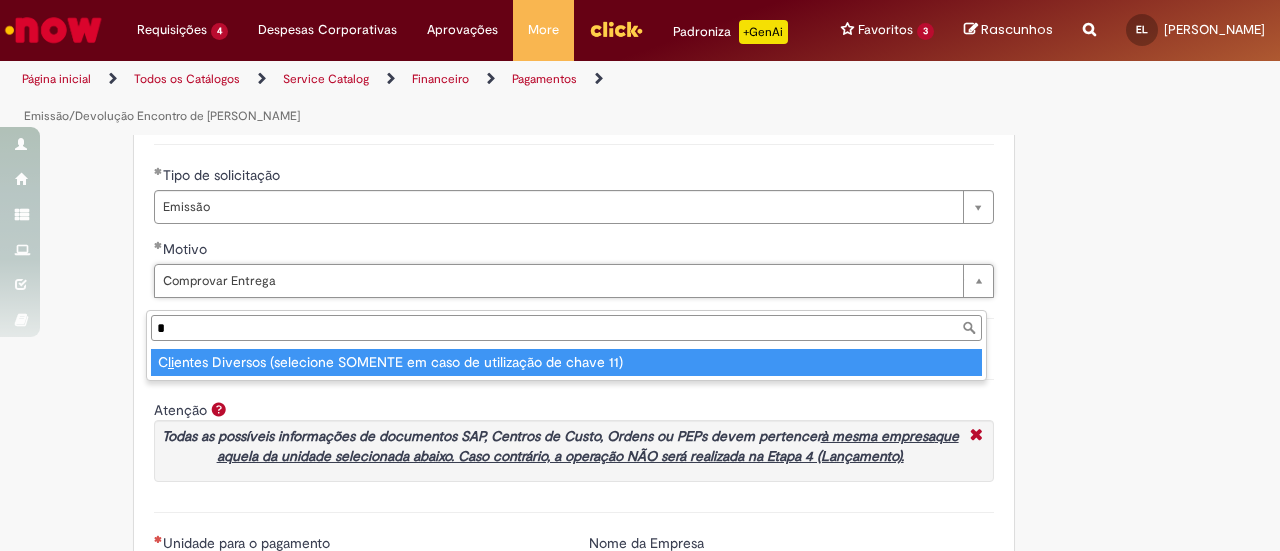 type 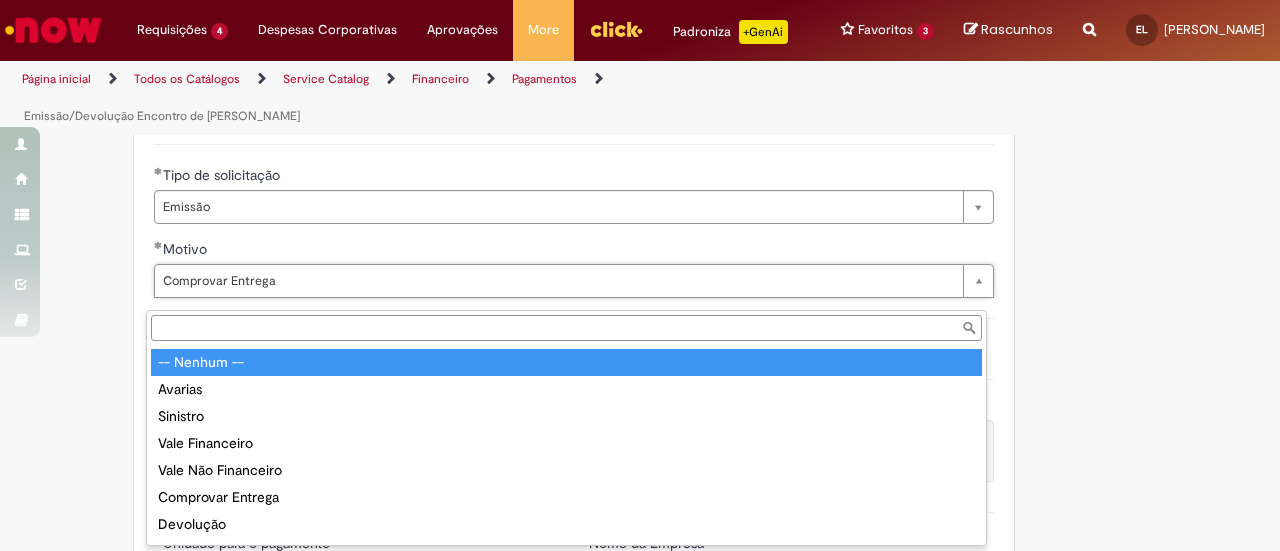 type on "**********" 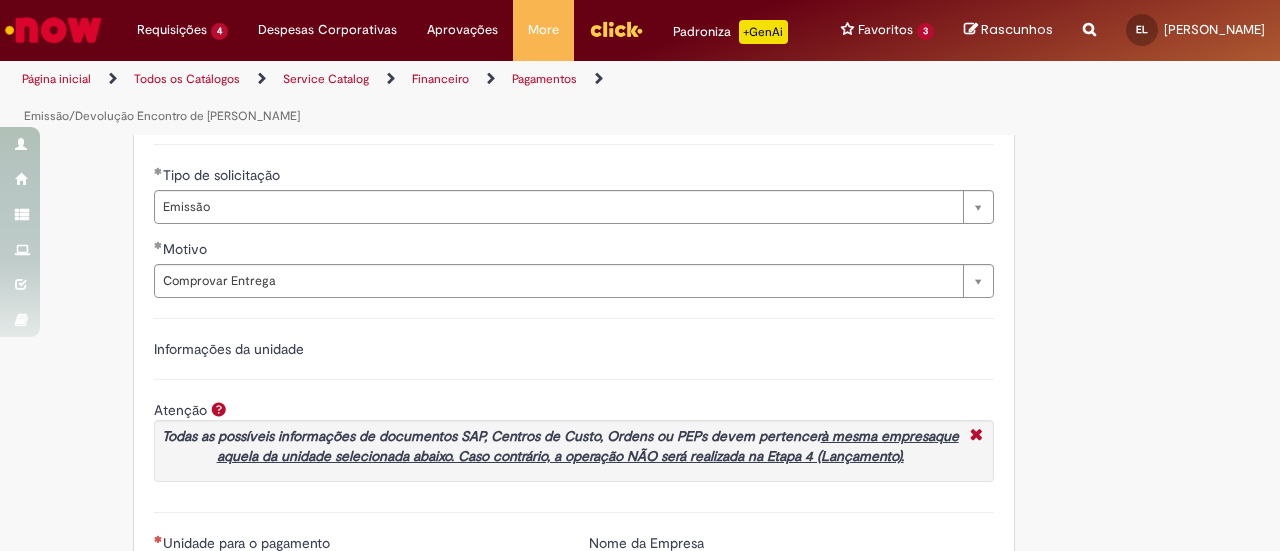scroll, scrollTop: 0, scrollLeft: 0, axis: both 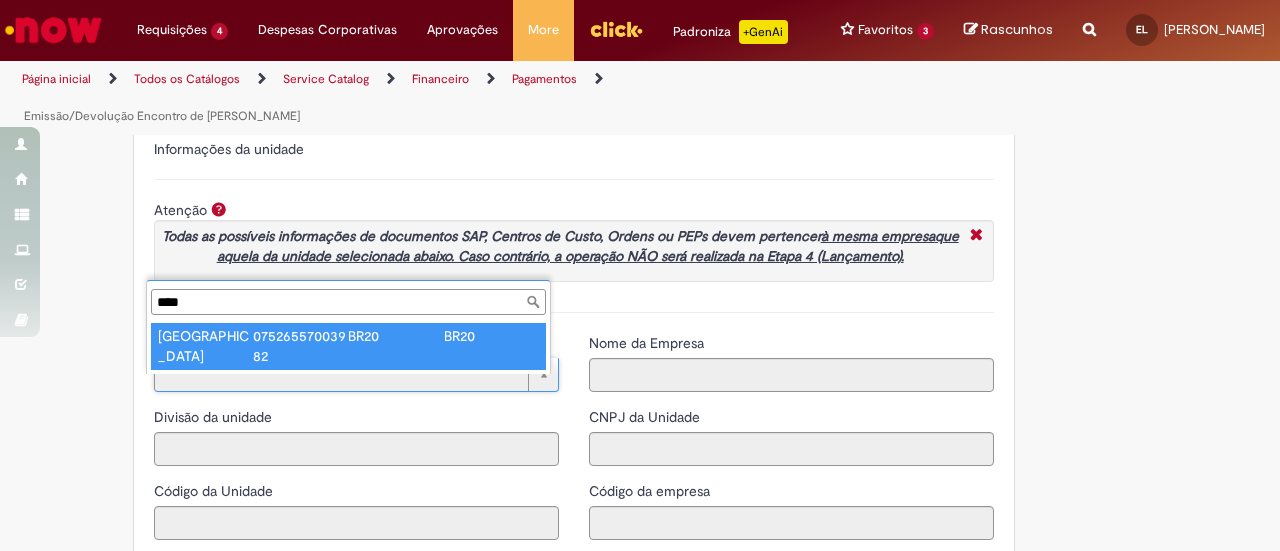 type on "****" 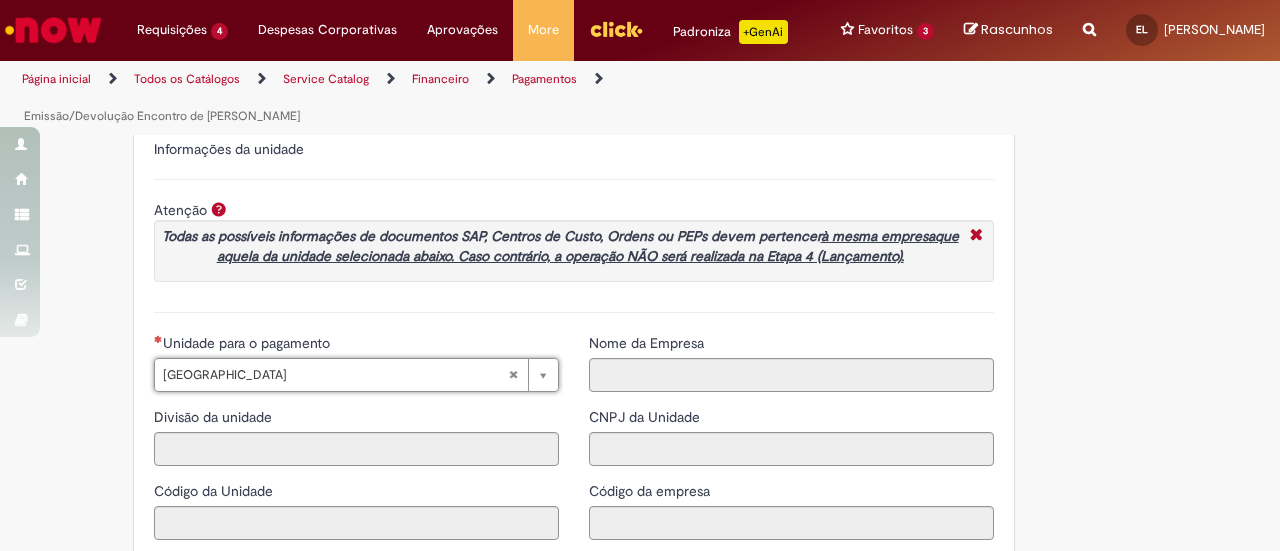 type on "**********" 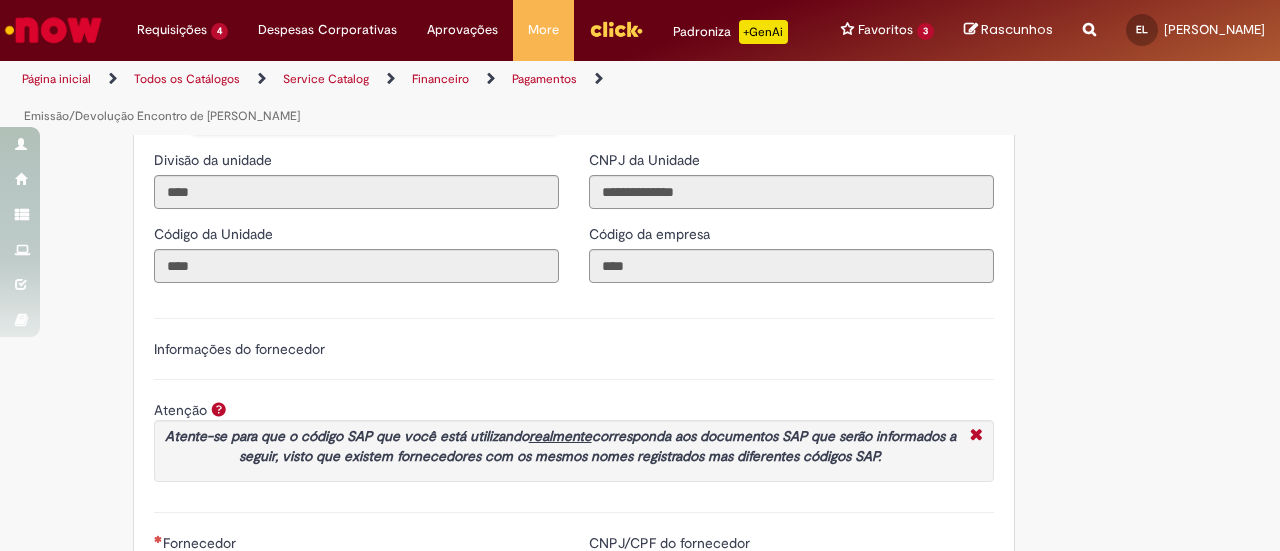 scroll, scrollTop: 2200, scrollLeft: 0, axis: vertical 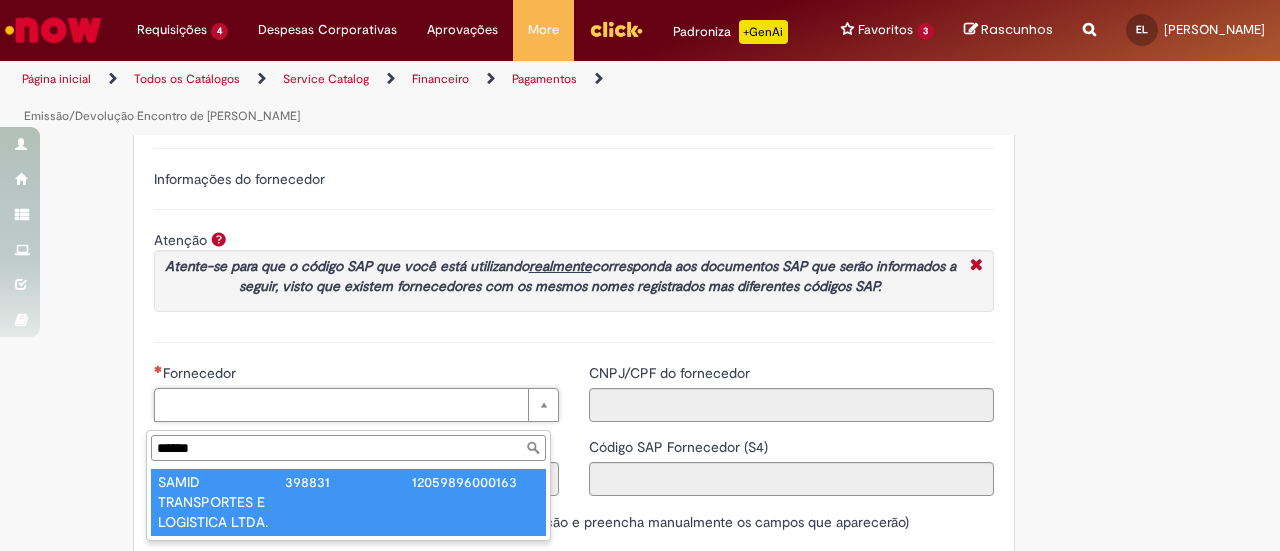 type on "******" 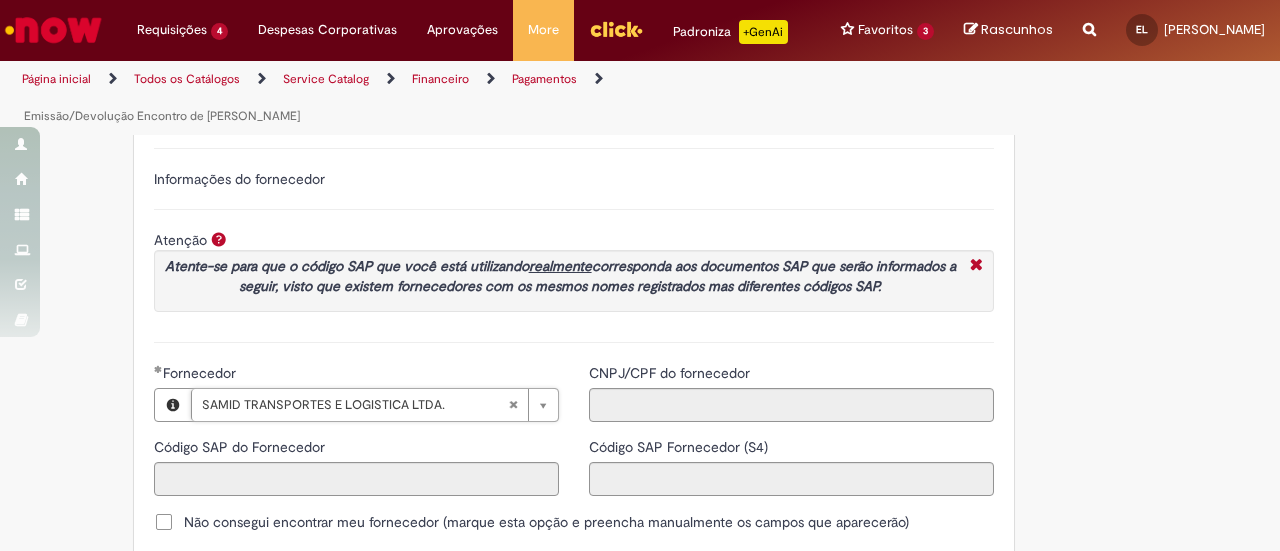type on "******" 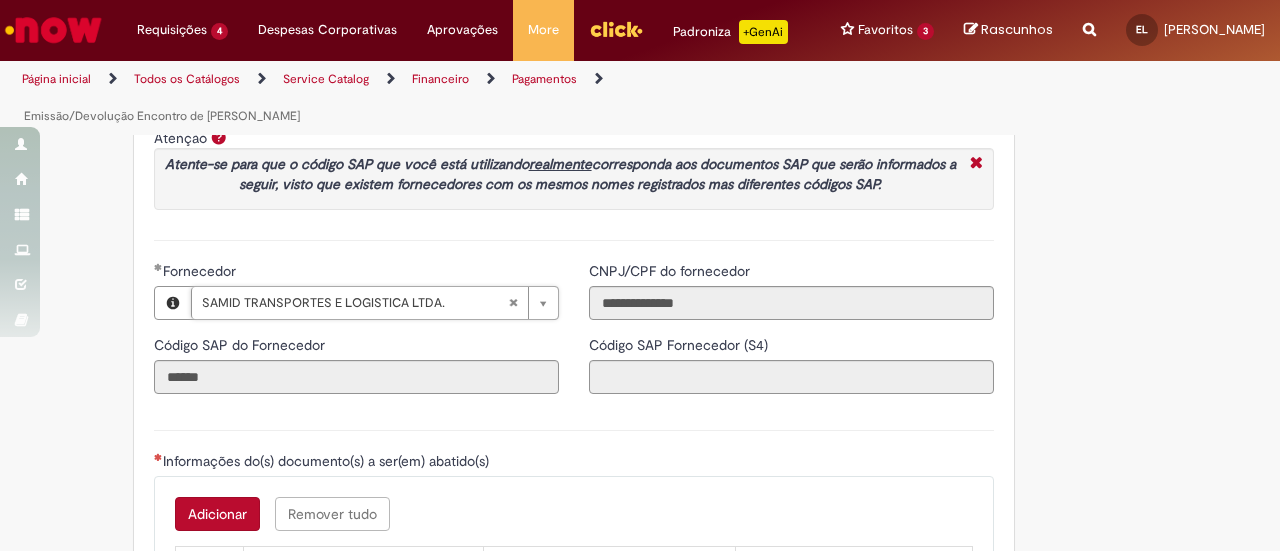 scroll, scrollTop: 2400, scrollLeft: 0, axis: vertical 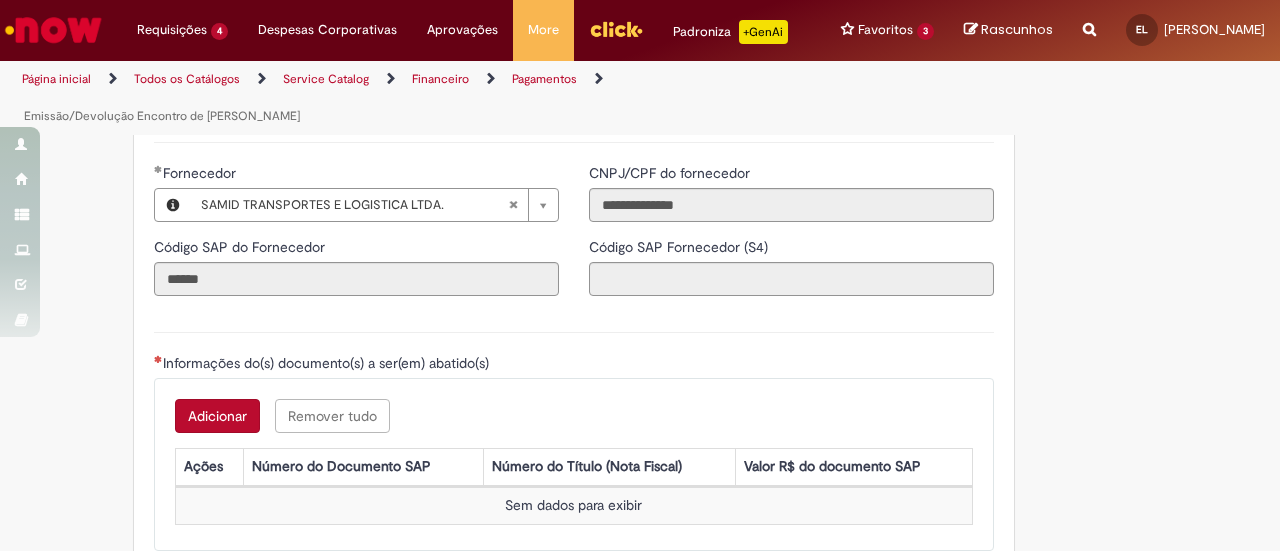 click on "Adicionar Remover tudo Informações do(s) documento(s) a ser(em) abatido(s) Ações Número do Documento SAP Número do Título (Nota Fiscal) Valor R$ do documento SAP Sem dados para exibir" at bounding box center (574, 464) 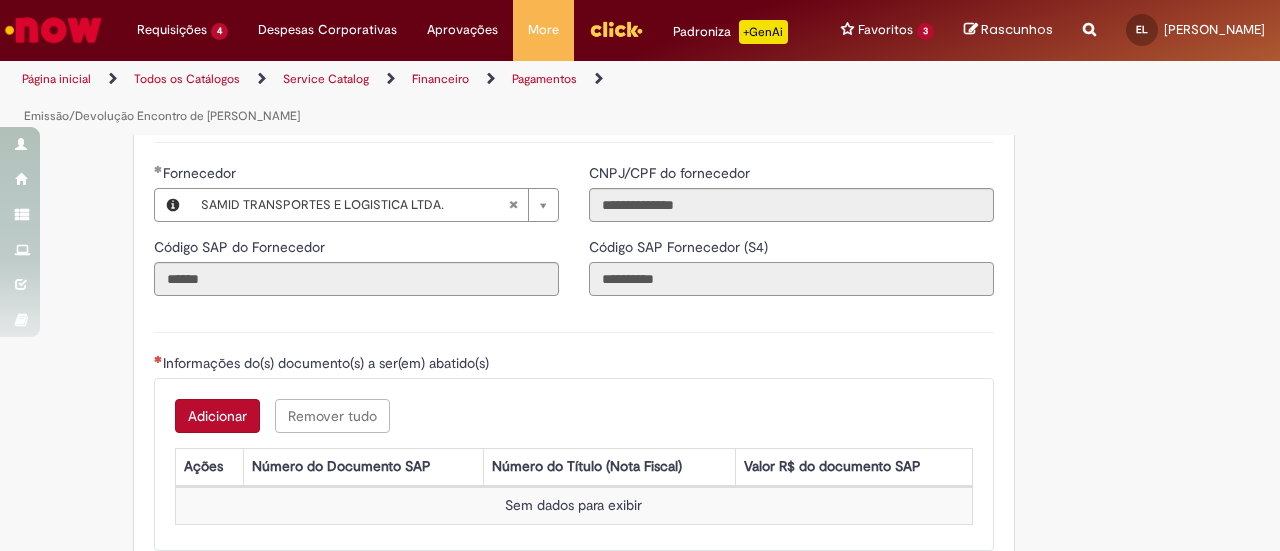 drag, startPoint x: 626, startPoint y: 295, endPoint x: 802, endPoint y: 303, distance: 176.18172 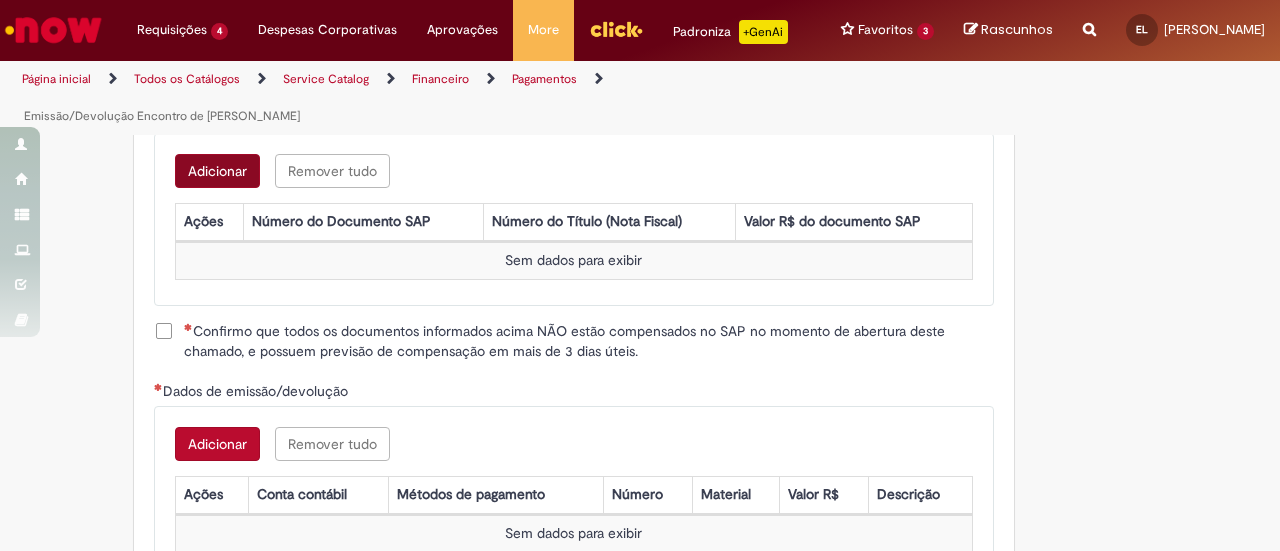 scroll, scrollTop: 2600, scrollLeft: 0, axis: vertical 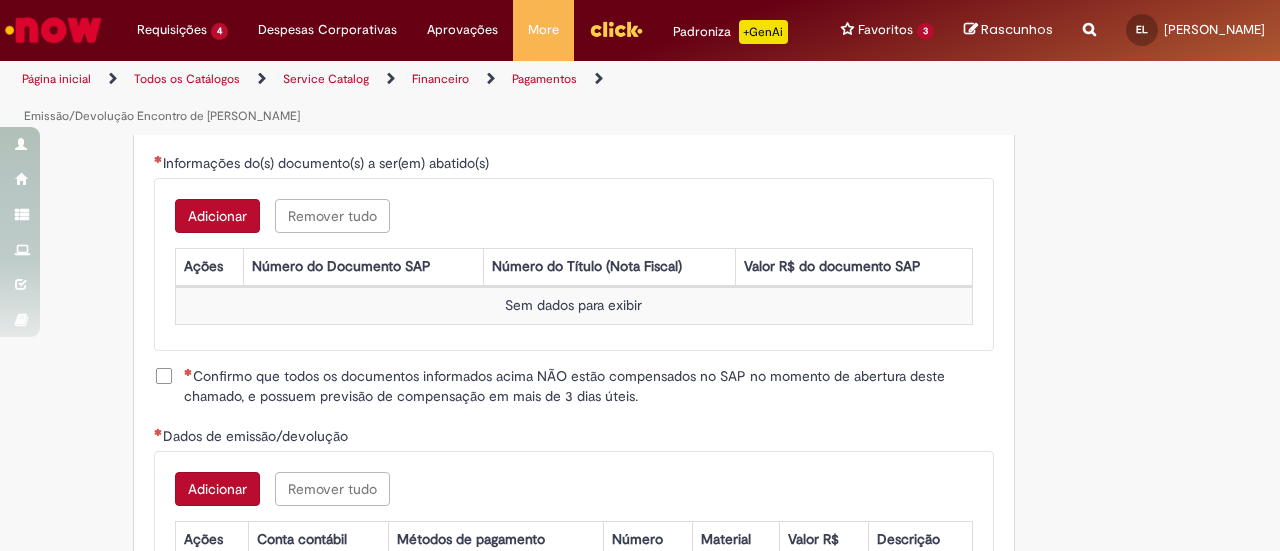 click on "Adicionar" at bounding box center [217, 216] 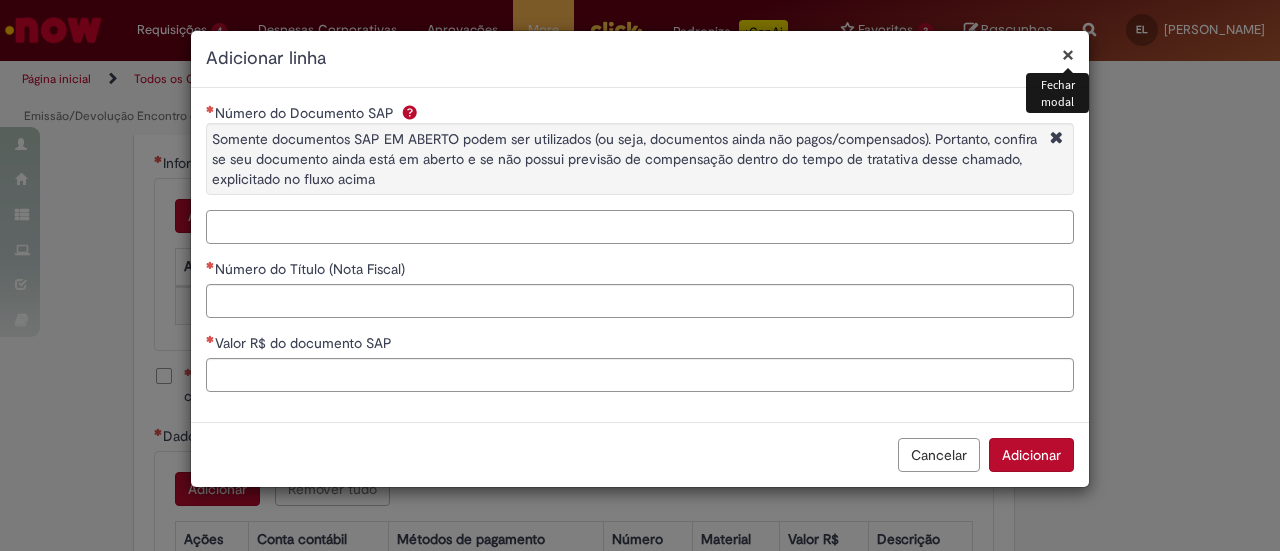 click on "Número do Documento SAP Somente documentos SAP EM ABERTO podem ser utilizados (ou seja, documentos ainda não pagos/compensados). Portanto, confira se seu documento ainda está em aberto e se não possui previsão de compensação dentro do tempo de tratativa desse chamado, explicitado no fluxo acima" at bounding box center (640, 227) 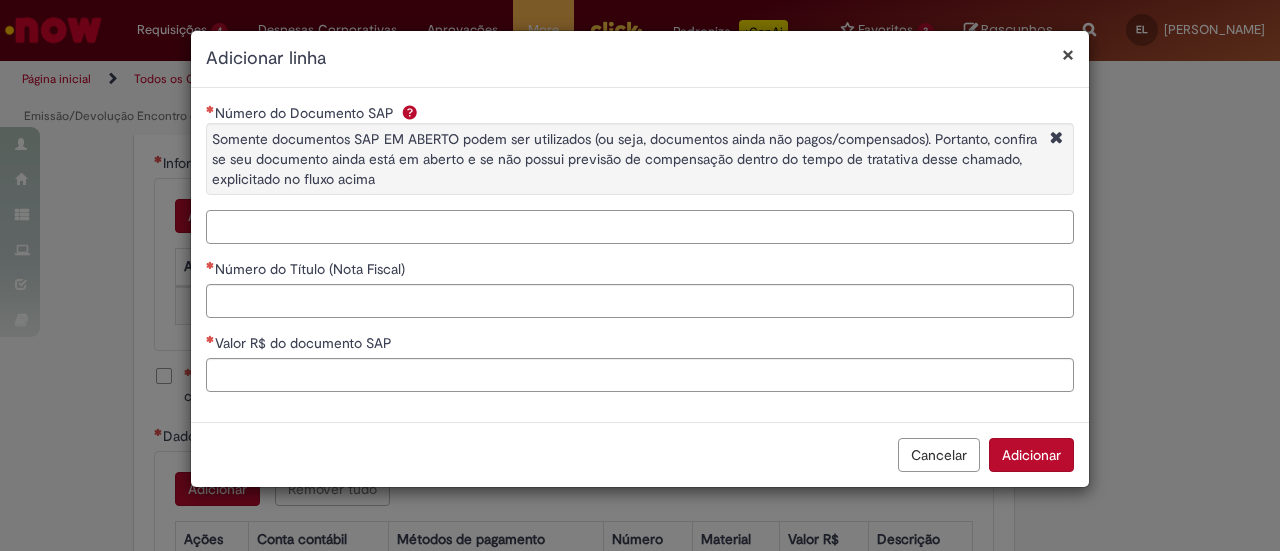paste on "**********" 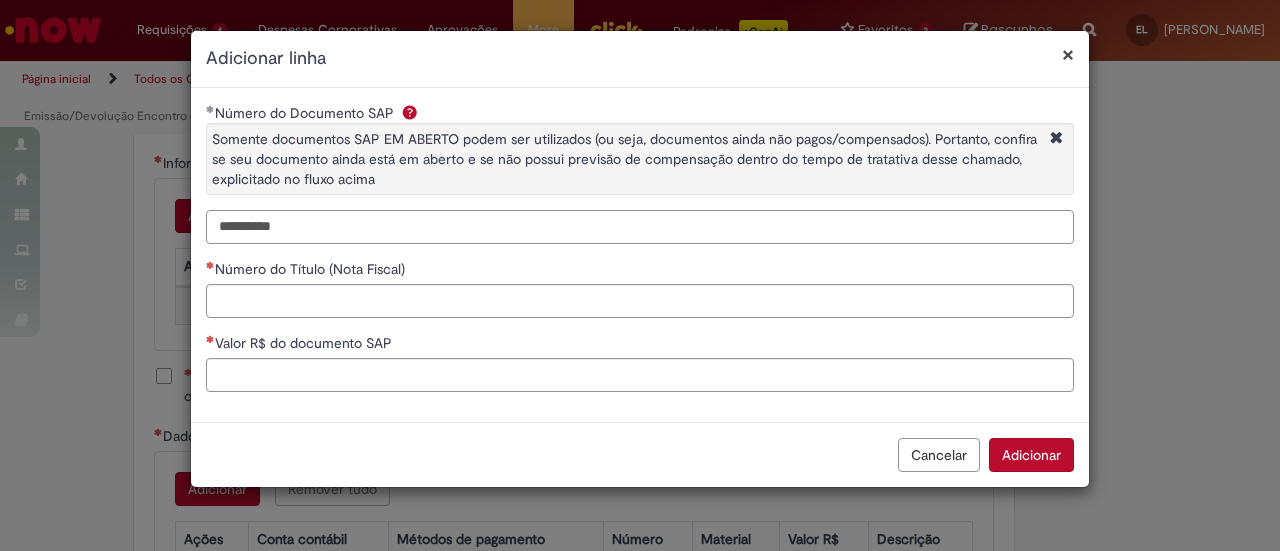 type on "**********" 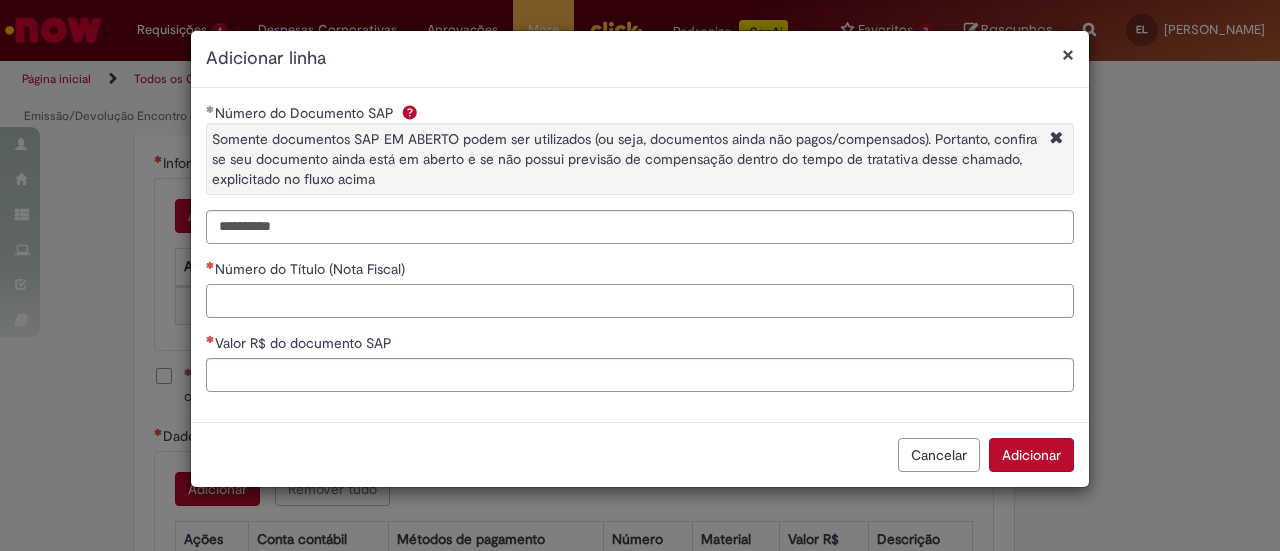 click on "Número do Título (Nota Fiscal)" at bounding box center (640, 301) 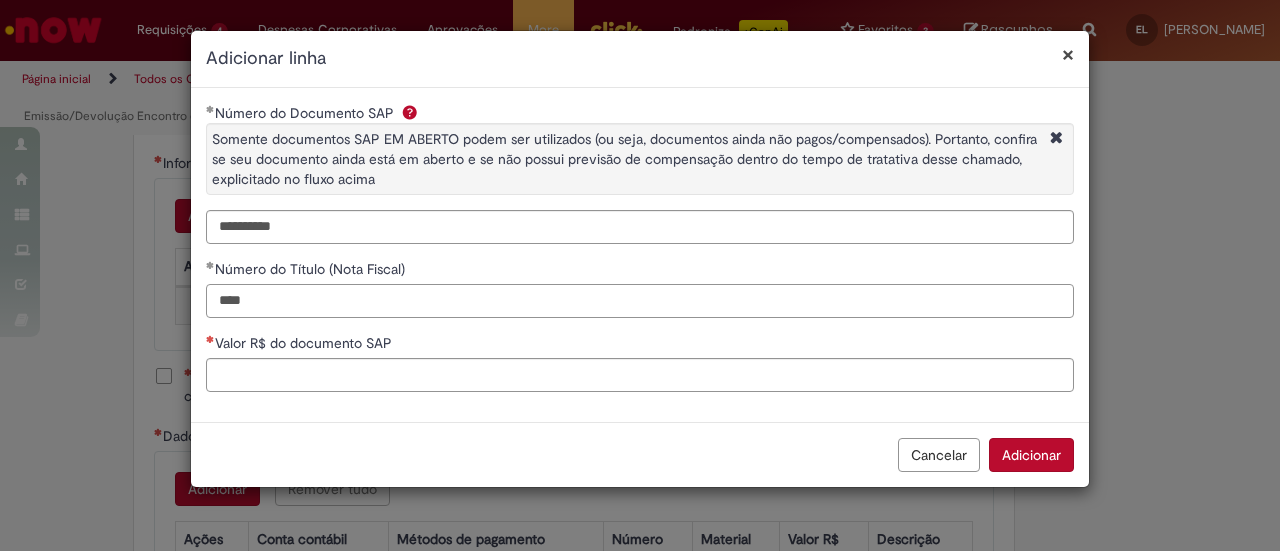 type on "****" 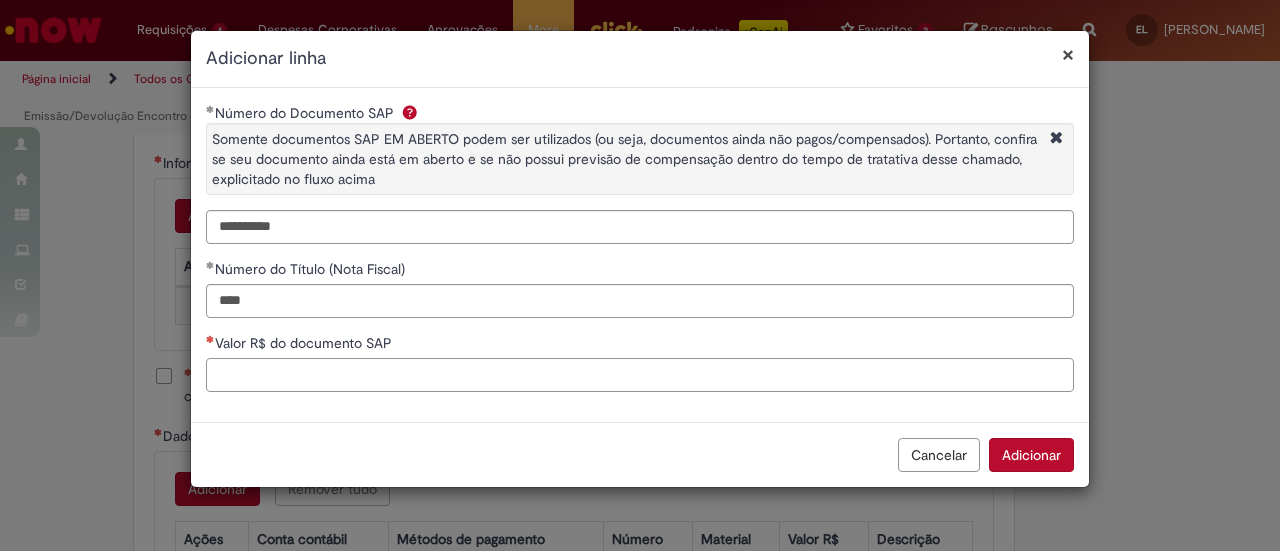 click on "Valor R$ do documento SAP" at bounding box center [640, 375] 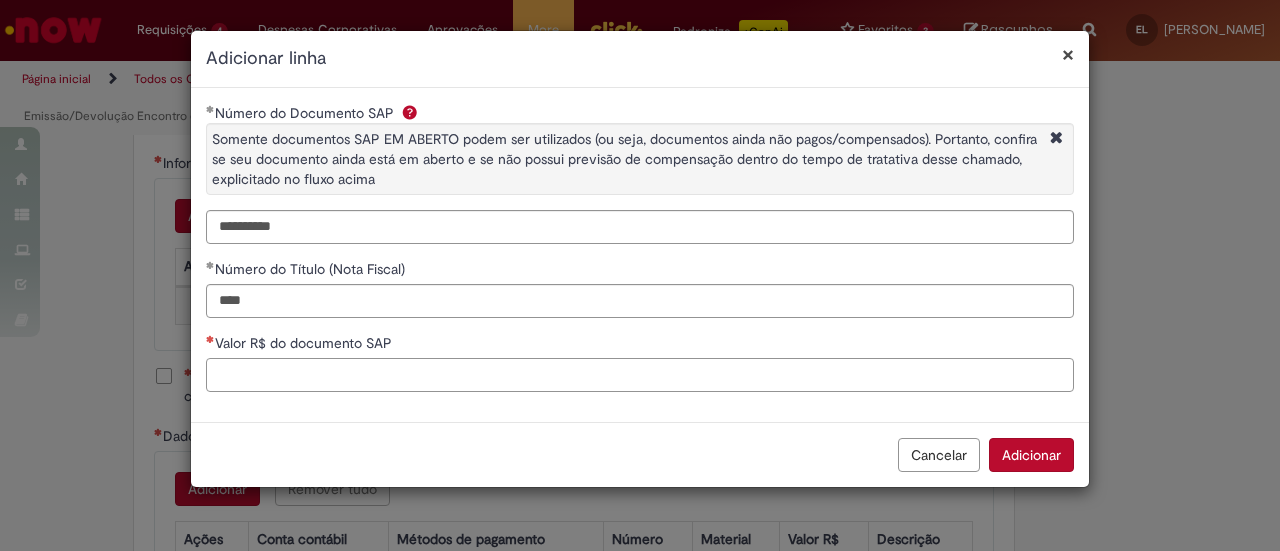 paste on "*********" 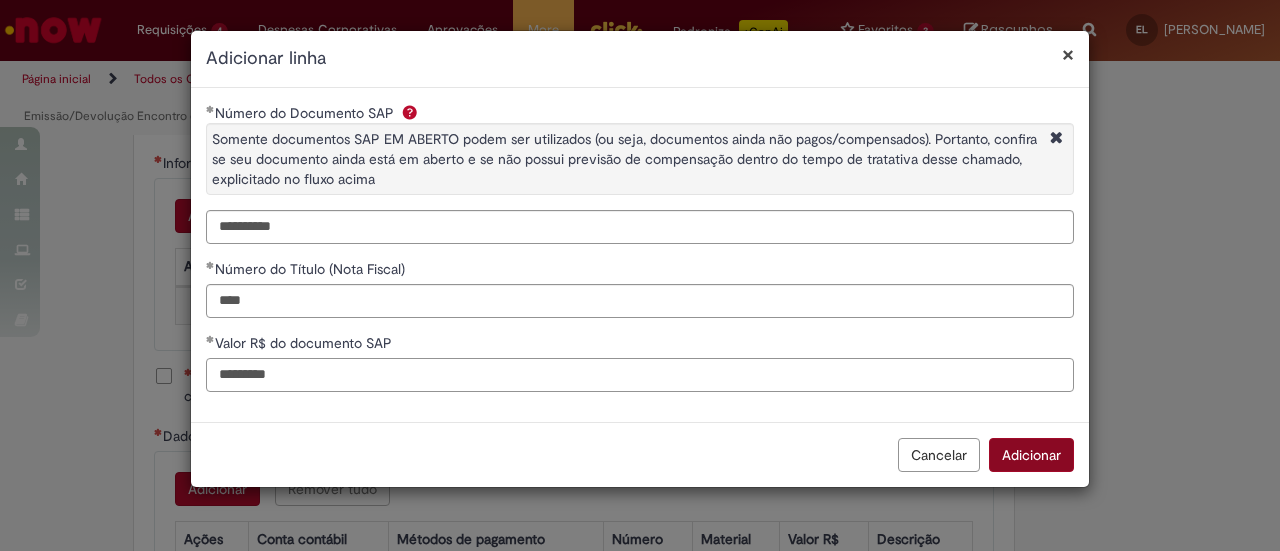 type on "*********" 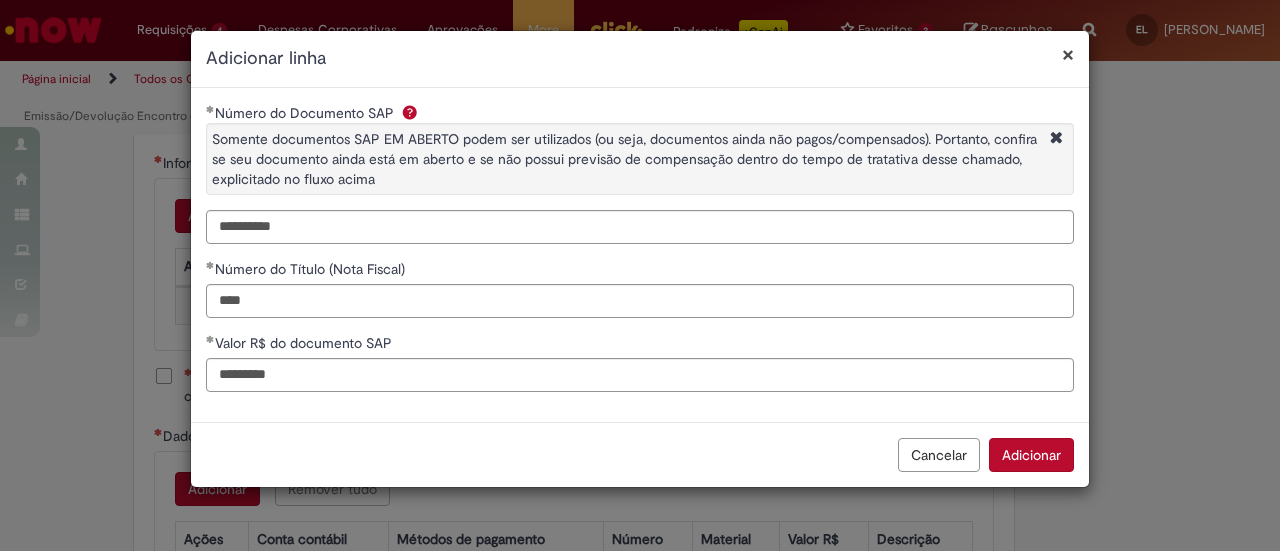 click on "Adicionar" at bounding box center (1031, 455) 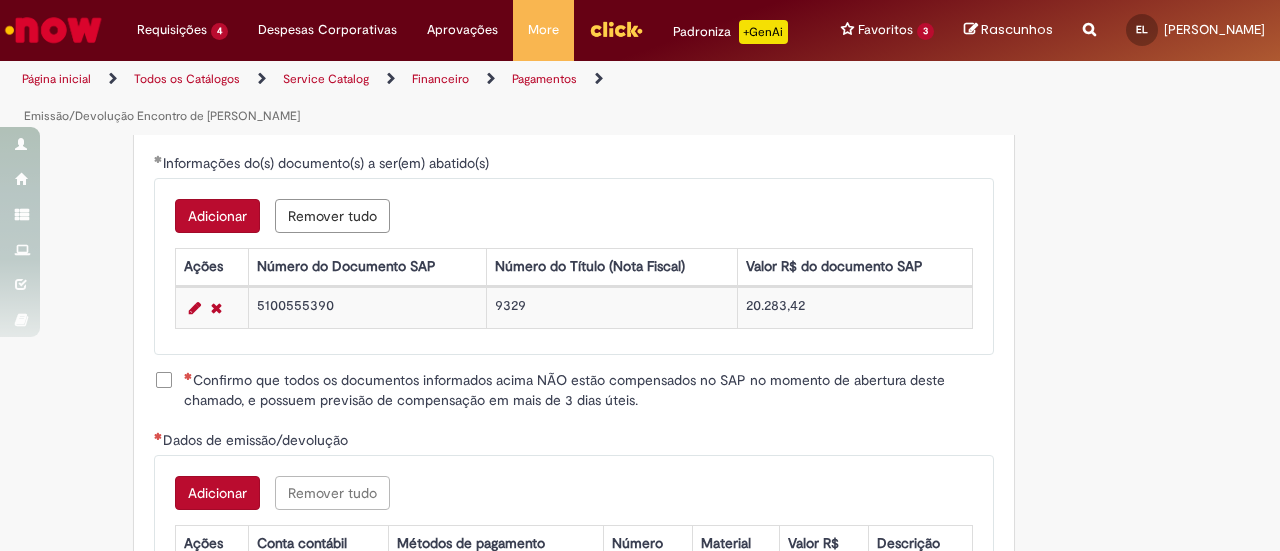 click on "Confirmo que todos os documentos informados acima NÃO estão compensados no SAP no momento de abertura deste chamado, e possuem previsão de compensação em mais de 3 dias úteis." at bounding box center [589, 390] 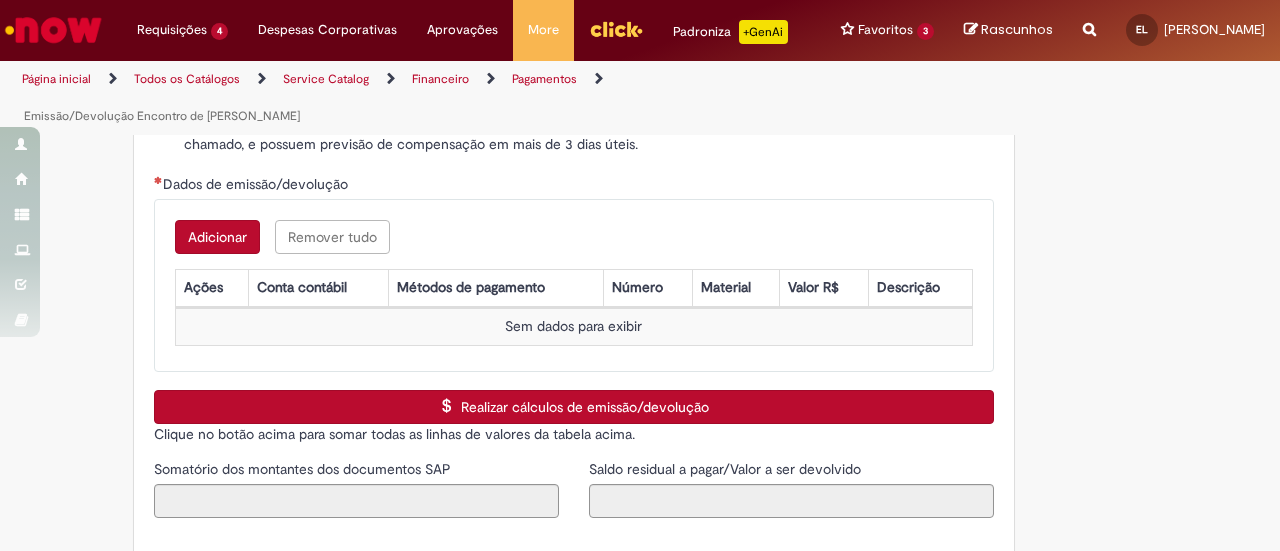 scroll, scrollTop: 2900, scrollLeft: 0, axis: vertical 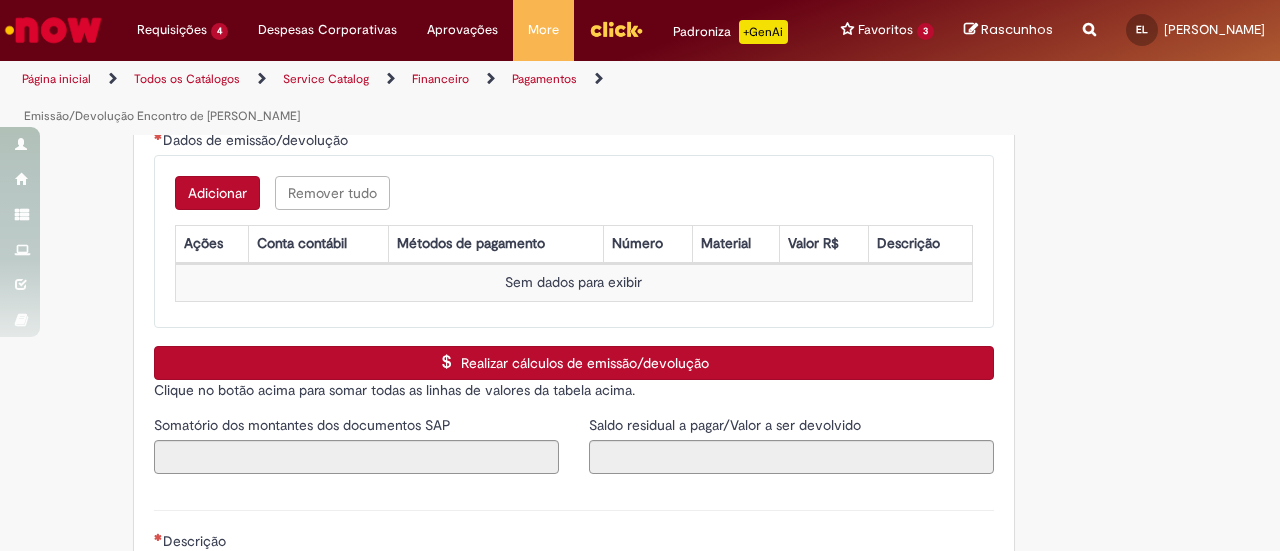 click on "Adicionar" at bounding box center (217, 193) 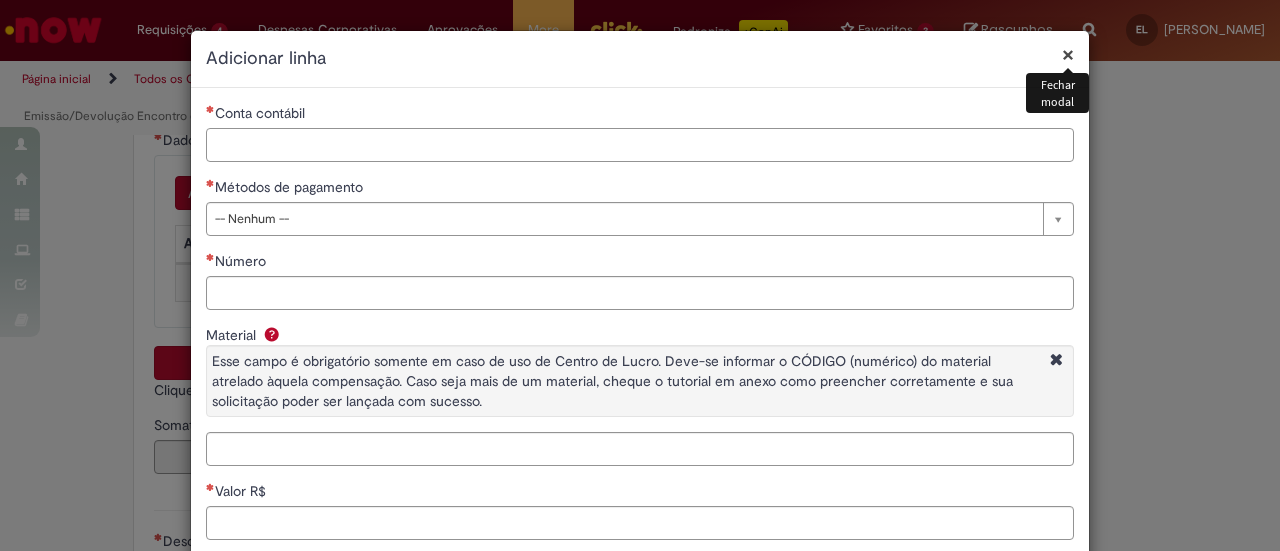 click on "Conta contábil" at bounding box center (640, 145) 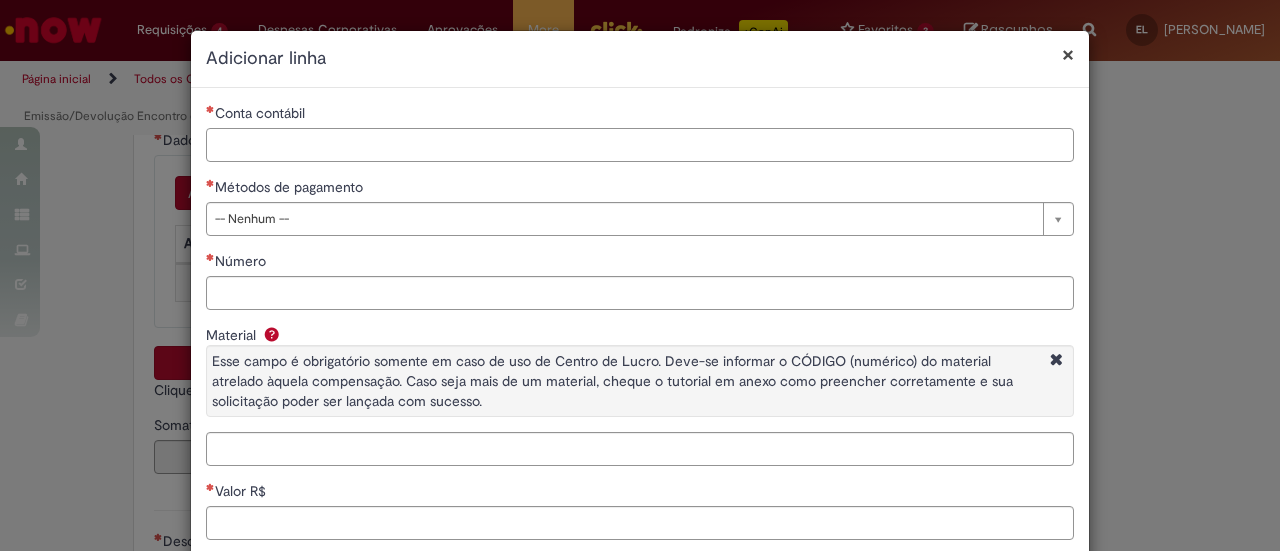 paste on "********" 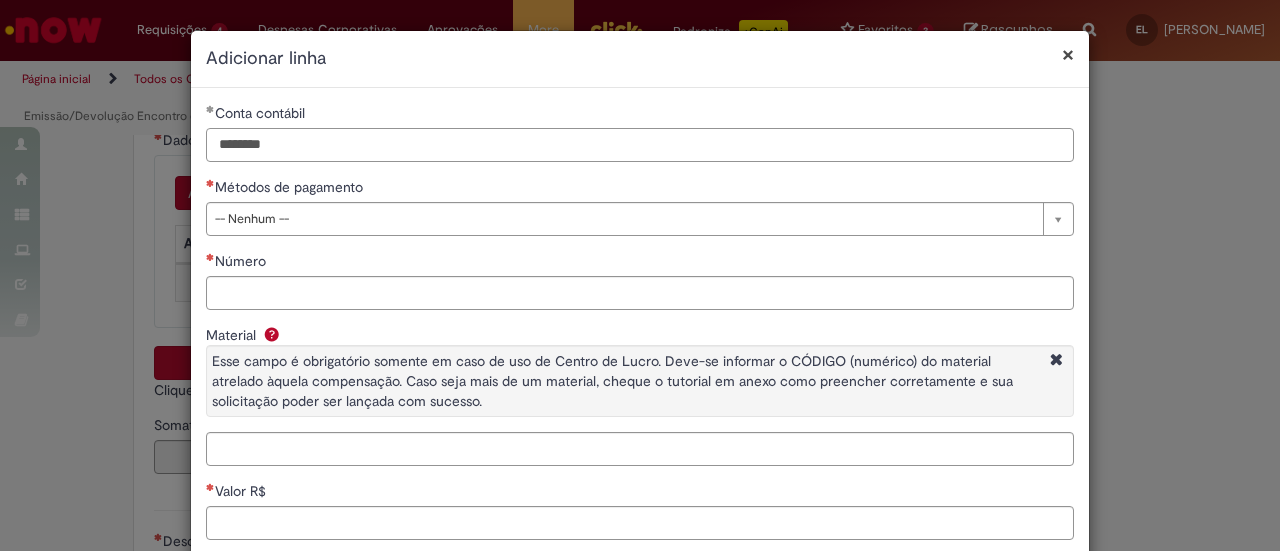 type on "********" 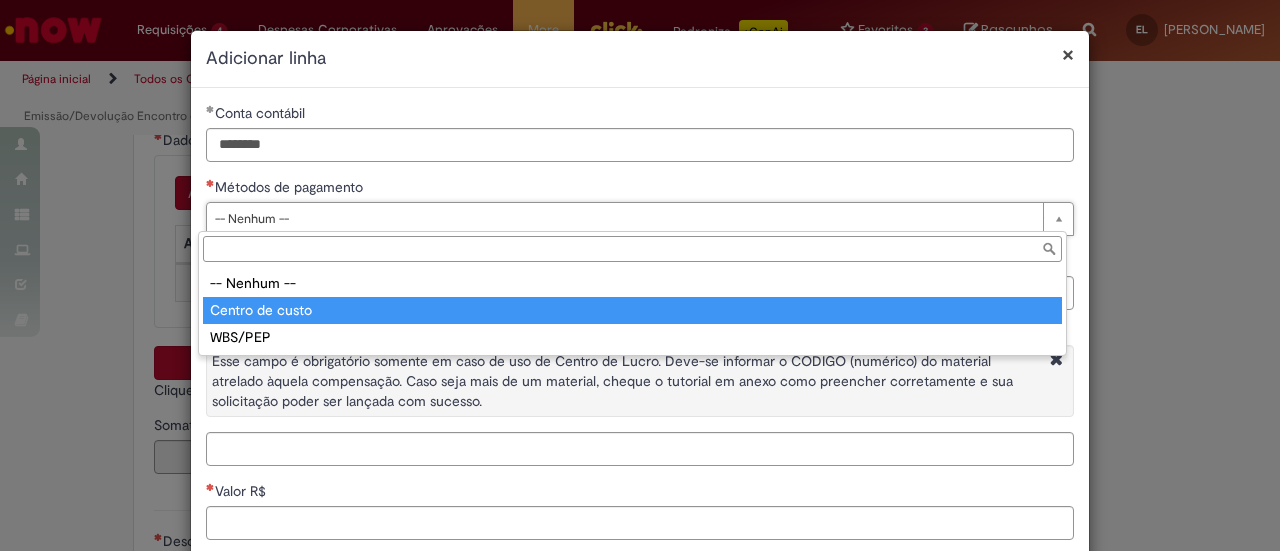 type on "**********" 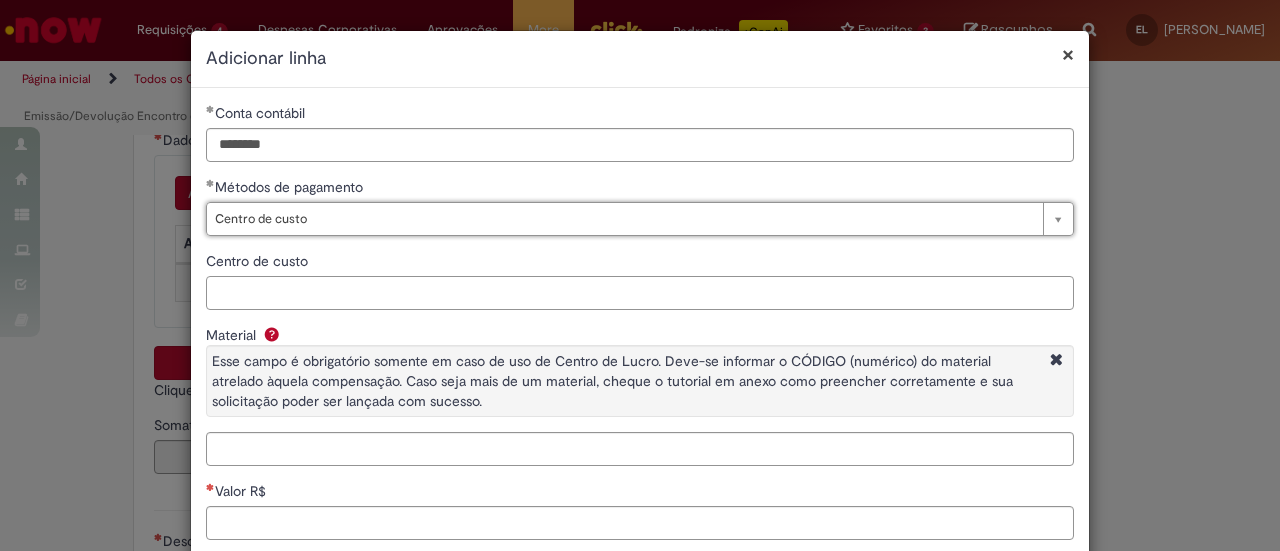 click on "Centro de custo" at bounding box center [640, 293] 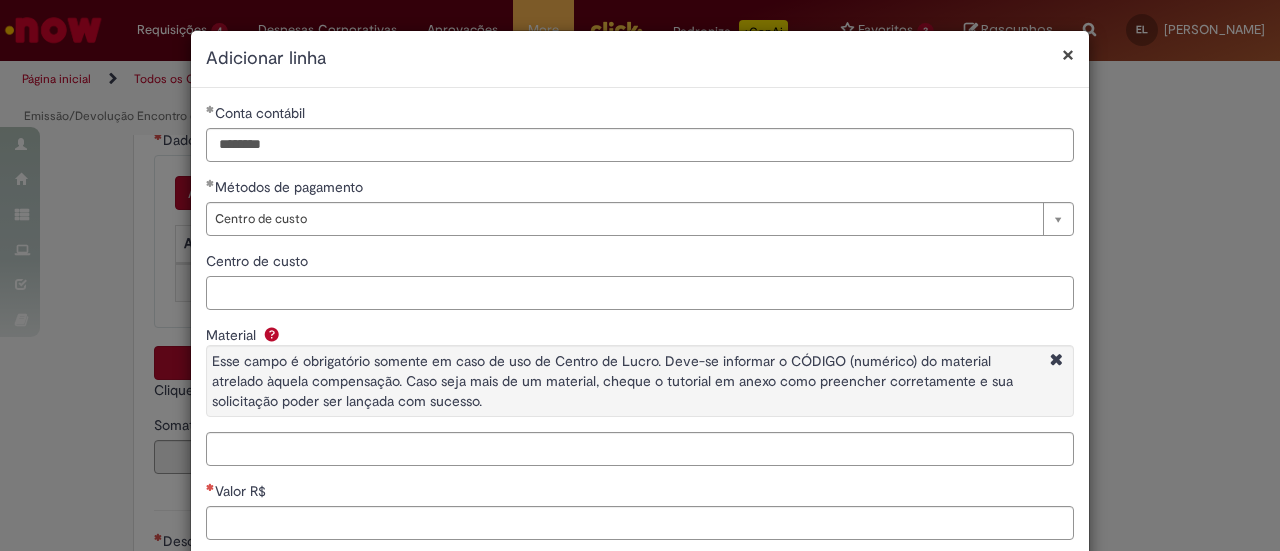 paste on "**********" 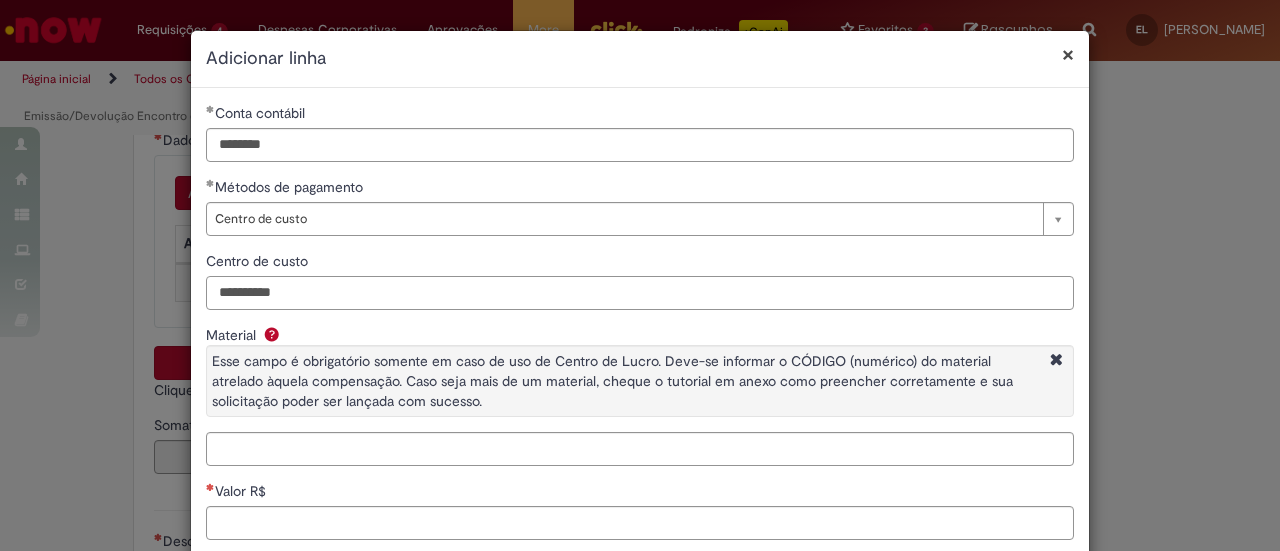 scroll, scrollTop: 200, scrollLeft: 0, axis: vertical 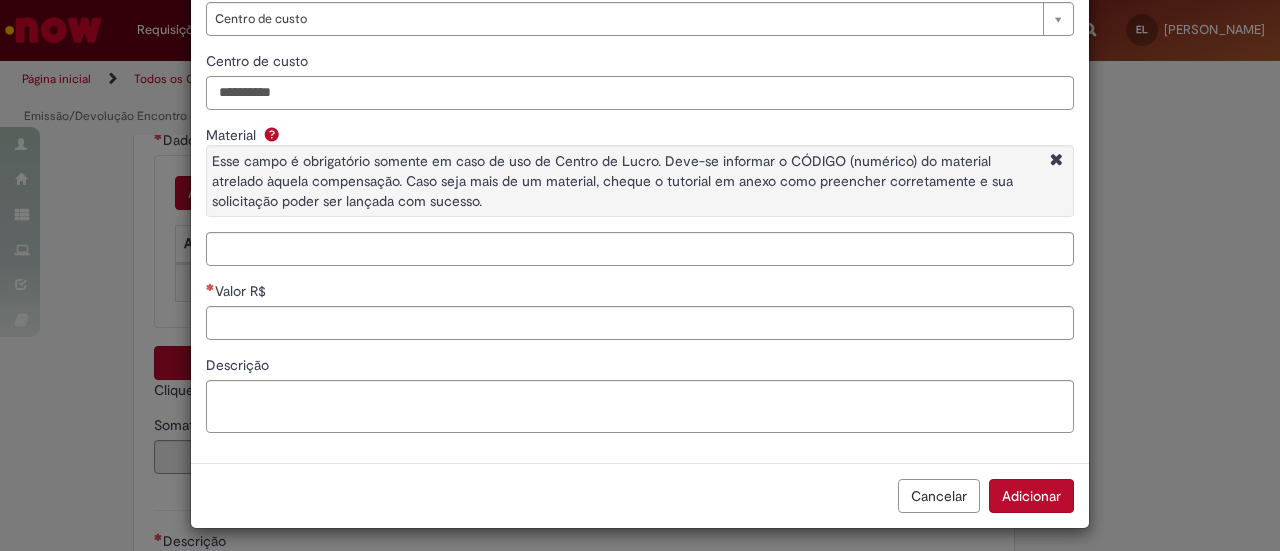 type on "**********" 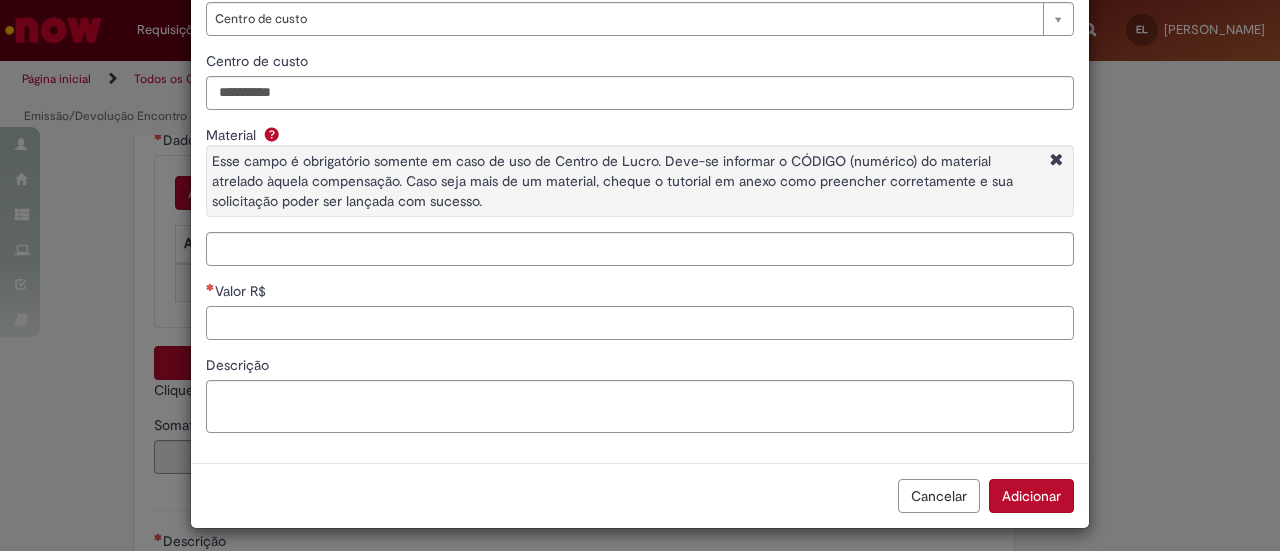 drag, startPoint x: 312, startPoint y: 319, endPoint x: 586, endPoint y: 398, distance: 285.16135 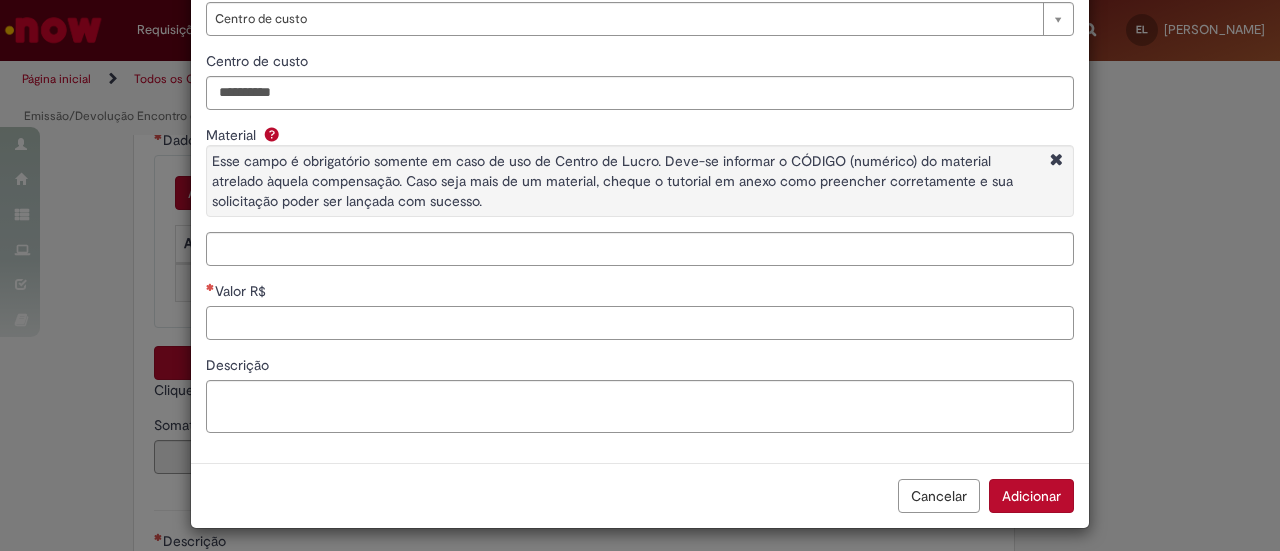 paste on "**********" 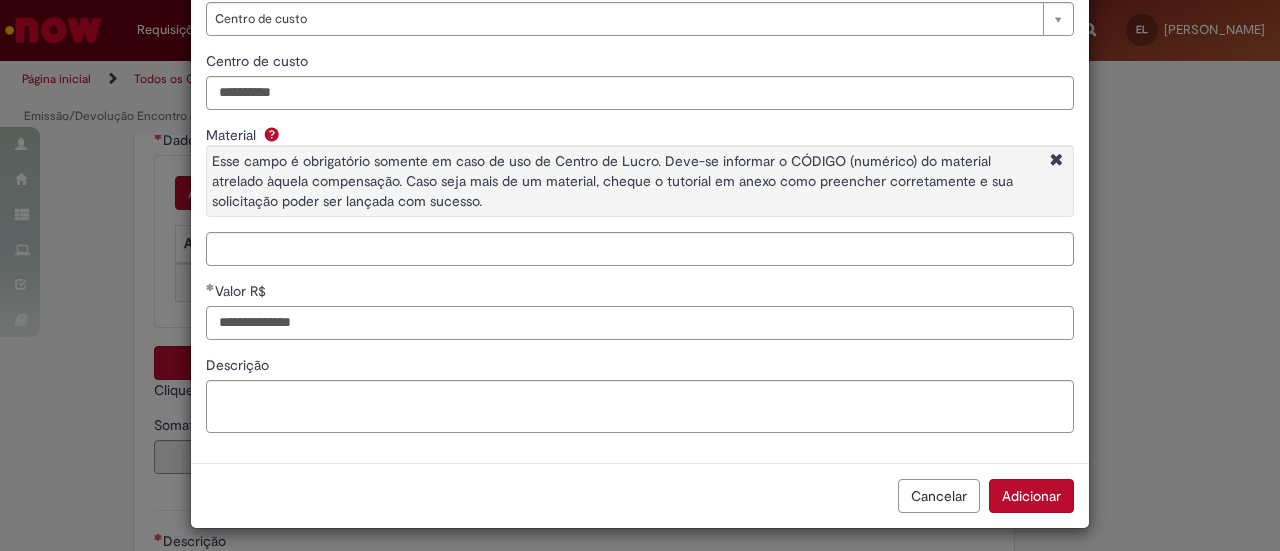 drag, startPoint x: 233, startPoint y: 329, endPoint x: 156, endPoint y: 339, distance: 77.64664 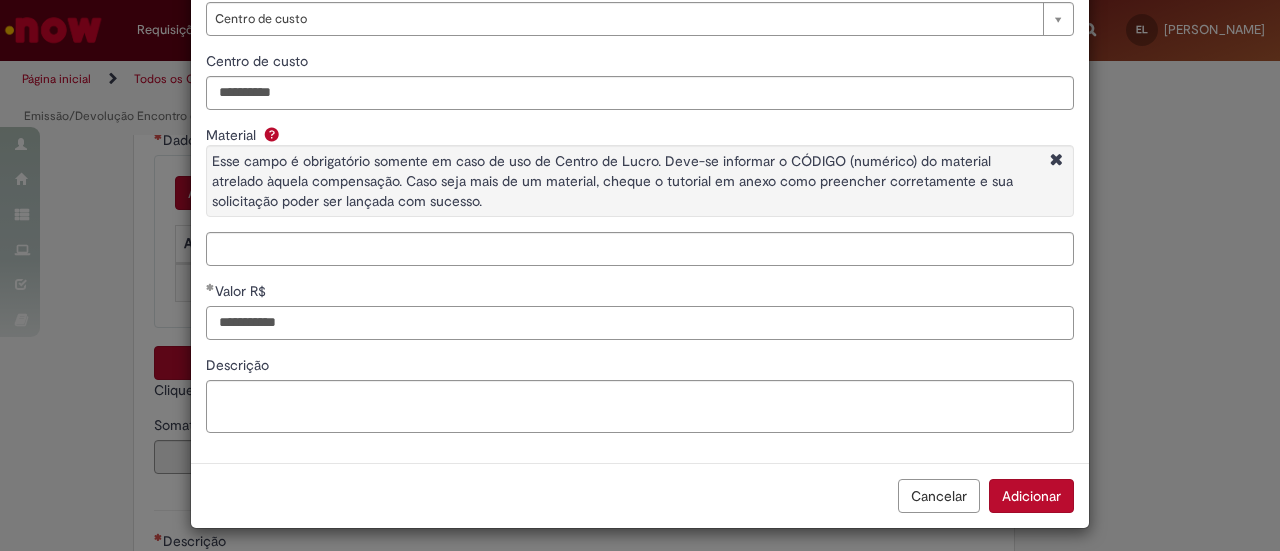 click on "*********" at bounding box center (640, 323) 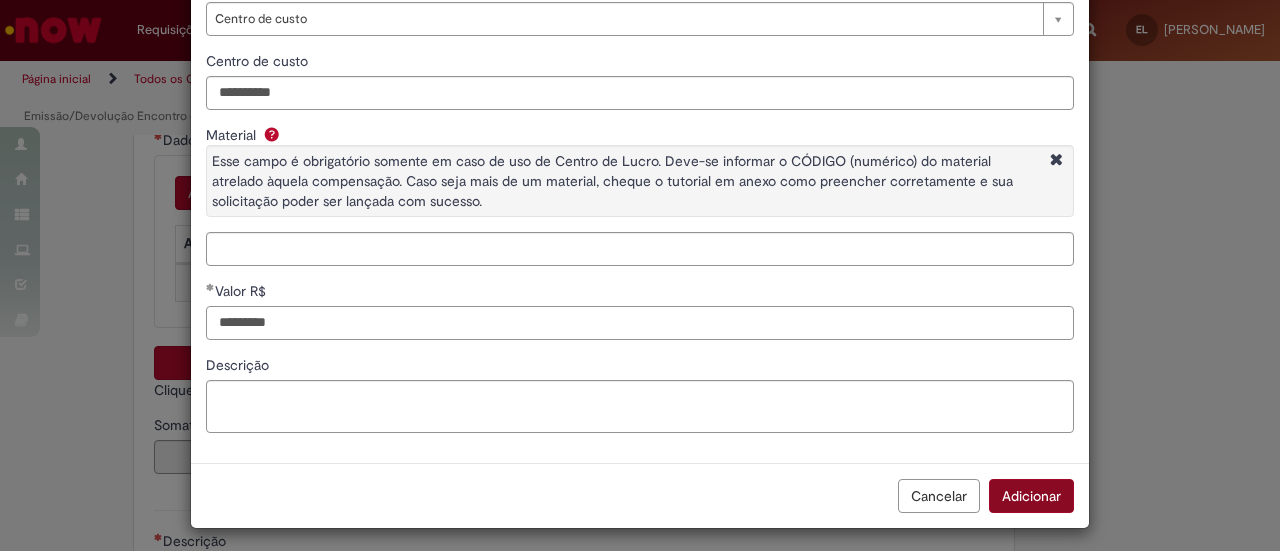type on "*********" 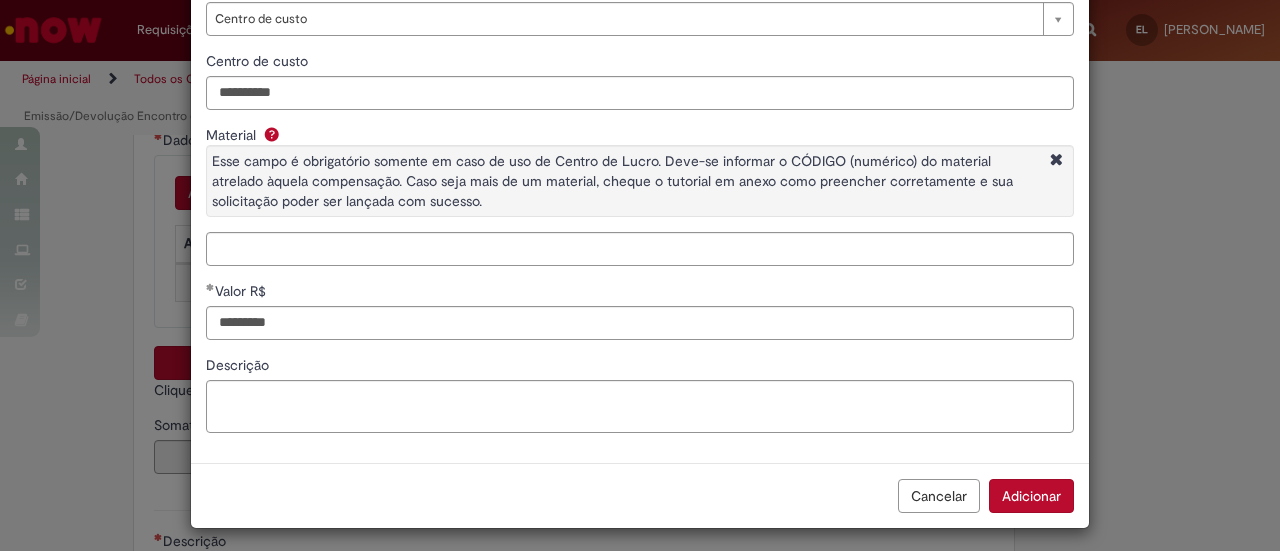 click on "Adicionar" at bounding box center (1031, 496) 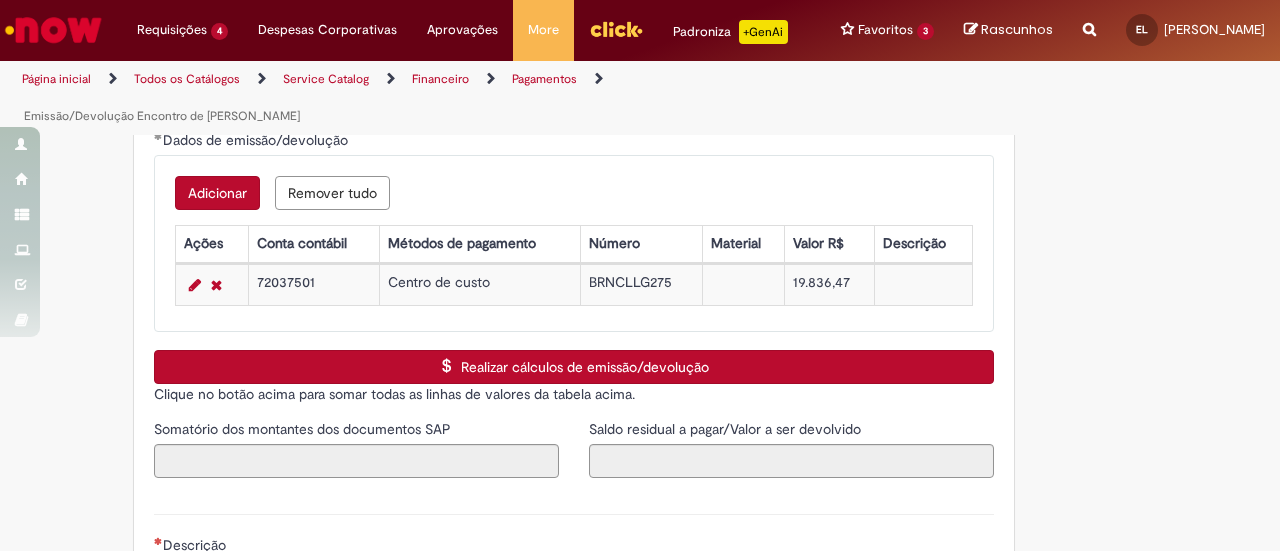 click on "Realizar cálculos de emissão/devolução" at bounding box center (574, 367) 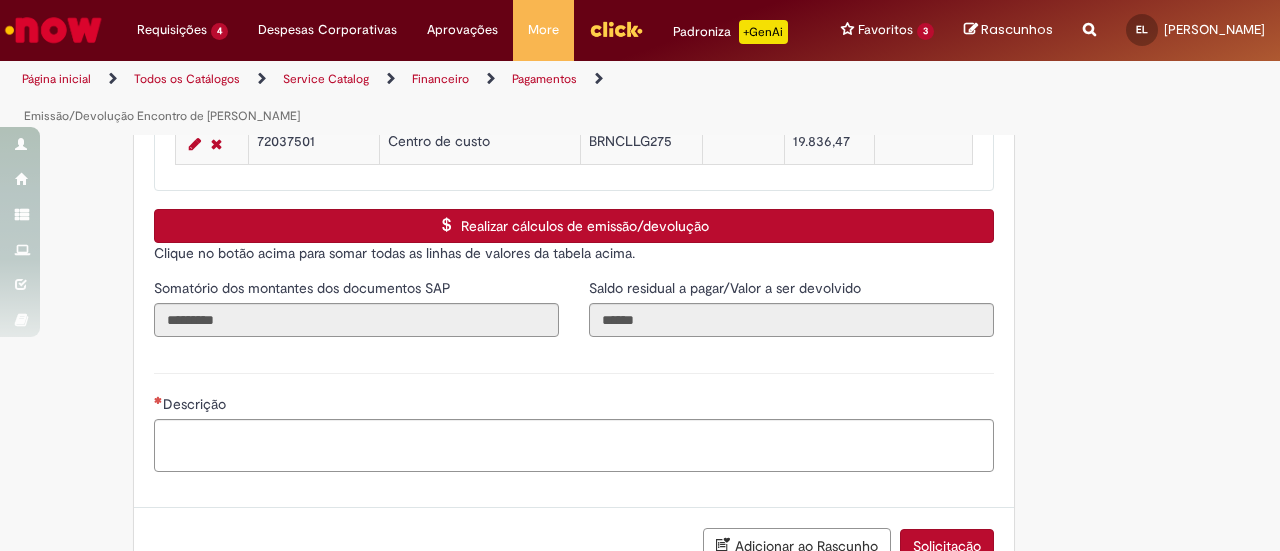 scroll, scrollTop: 3100, scrollLeft: 0, axis: vertical 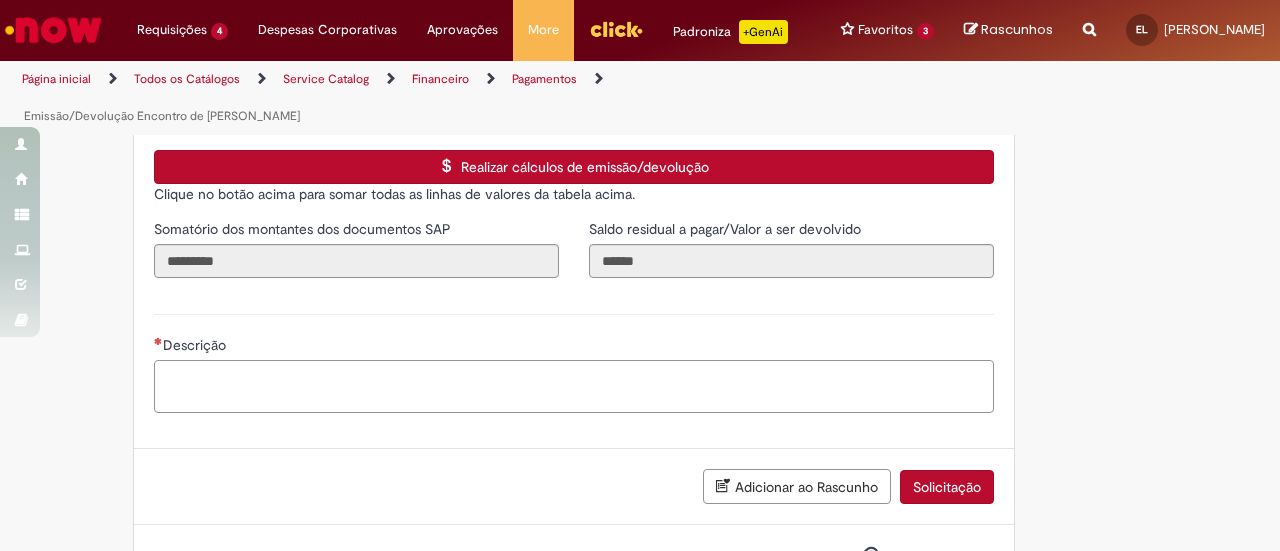 click on "Descrição" at bounding box center (574, 386) 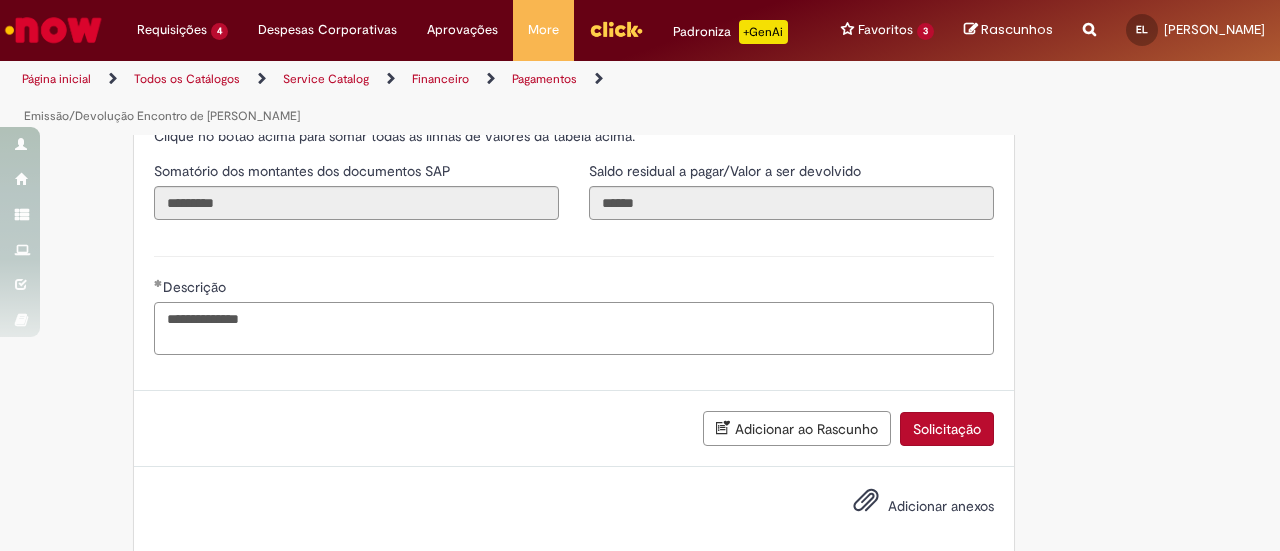 scroll, scrollTop: 3187, scrollLeft: 0, axis: vertical 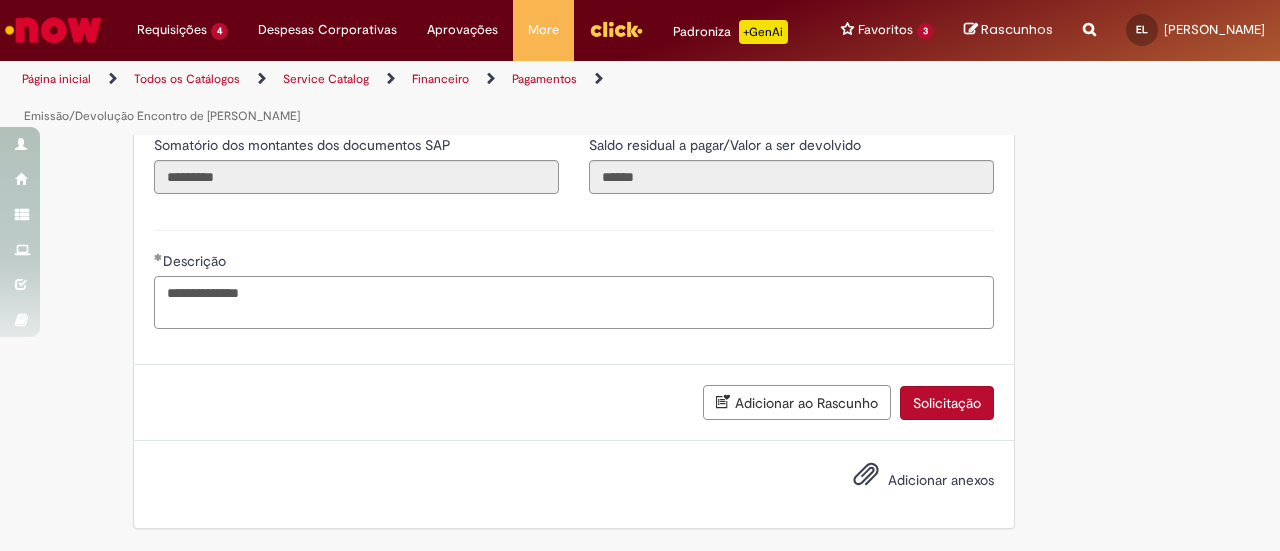 type on "**********" 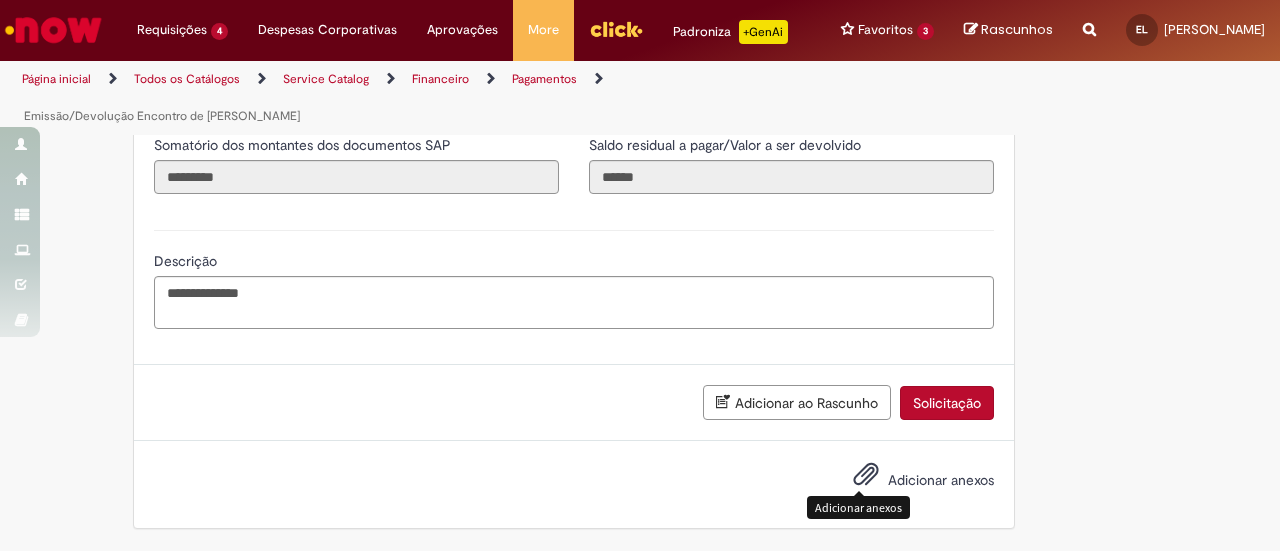 click on "Adicionar anexos" at bounding box center (941, 480) 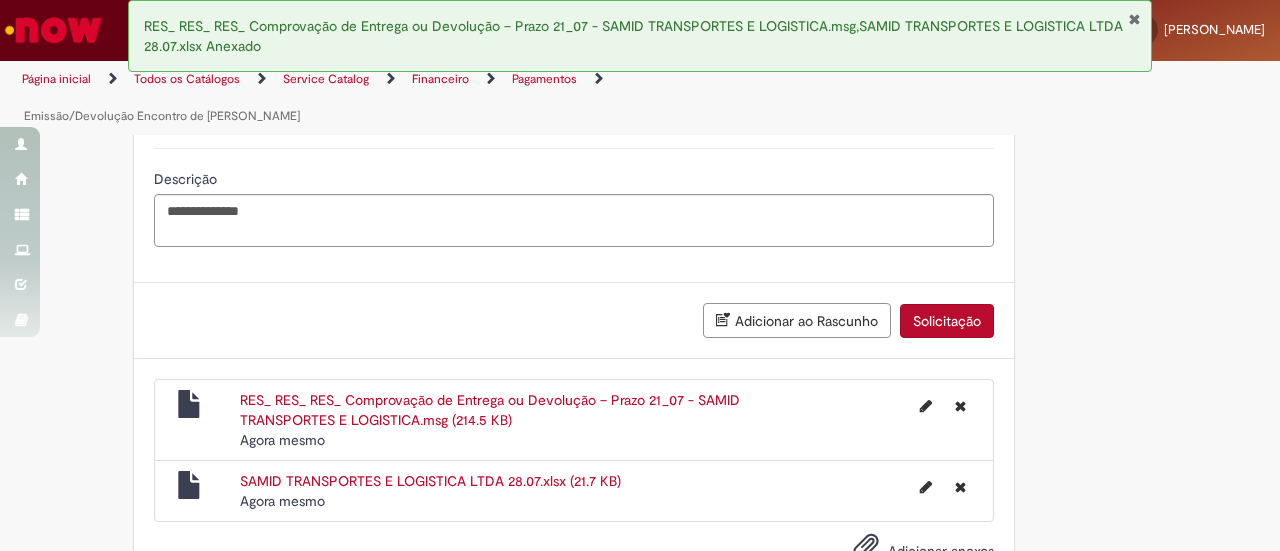 scroll, scrollTop: 3338, scrollLeft: 0, axis: vertical 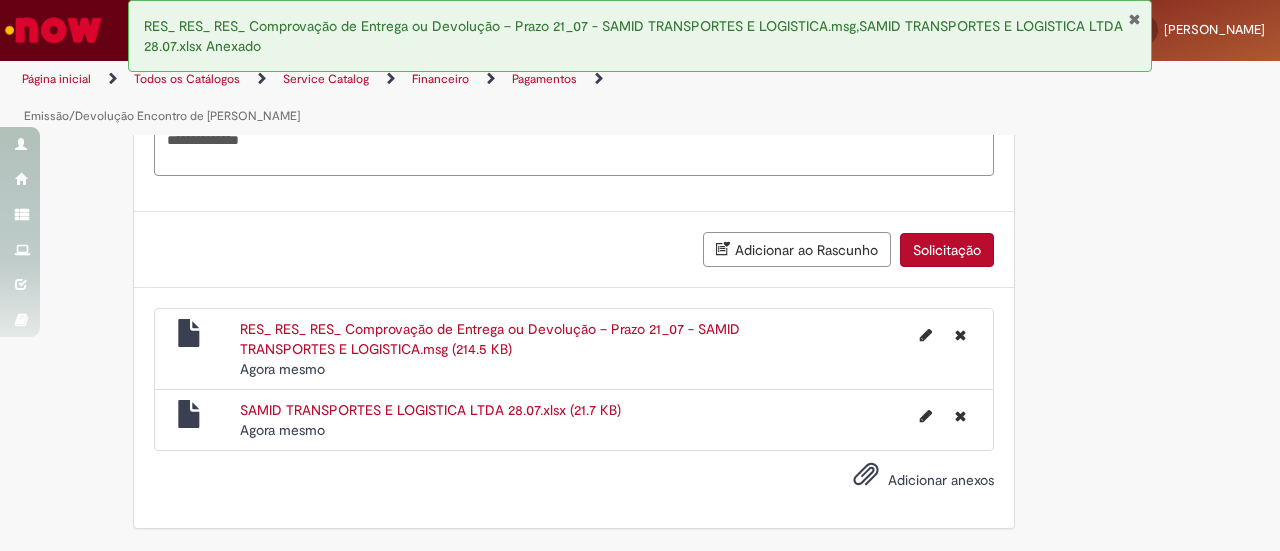 click on "Solicitação" at bounding box center [947, 250] 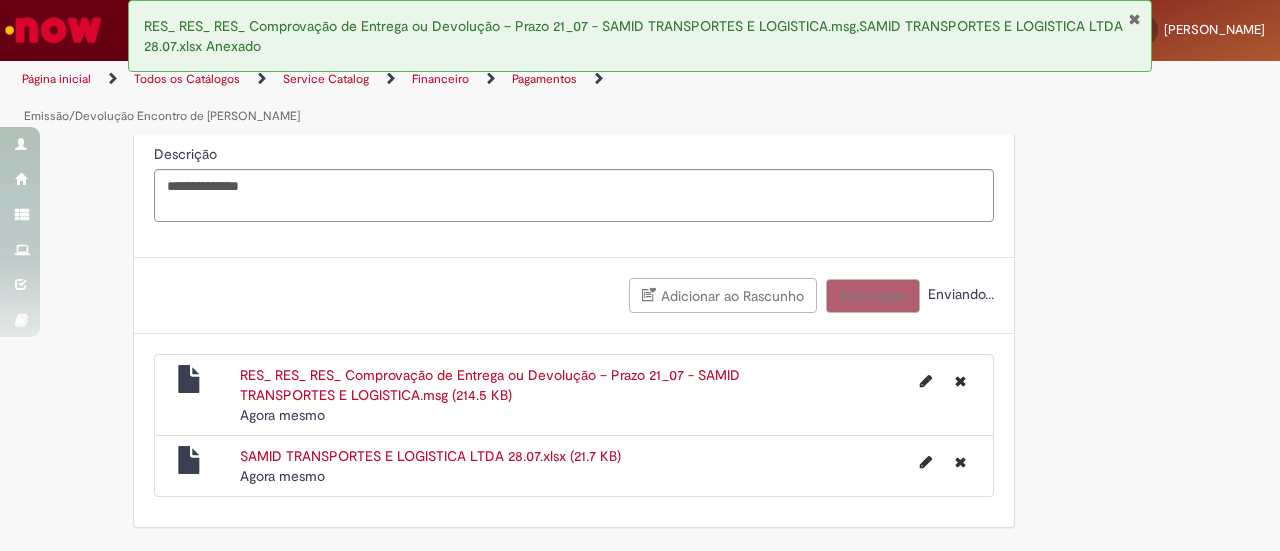 scroll, scrollTop: 3293, scrollLeft: 0, axis: vertical 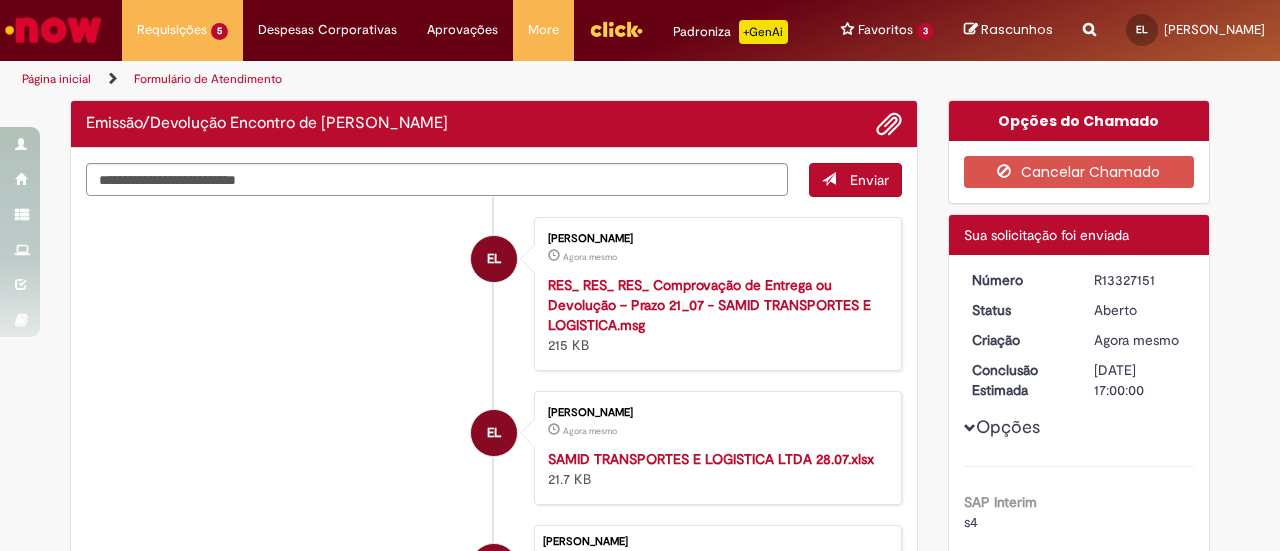 click on "R13327151" at bounding box center (1140, 280) 